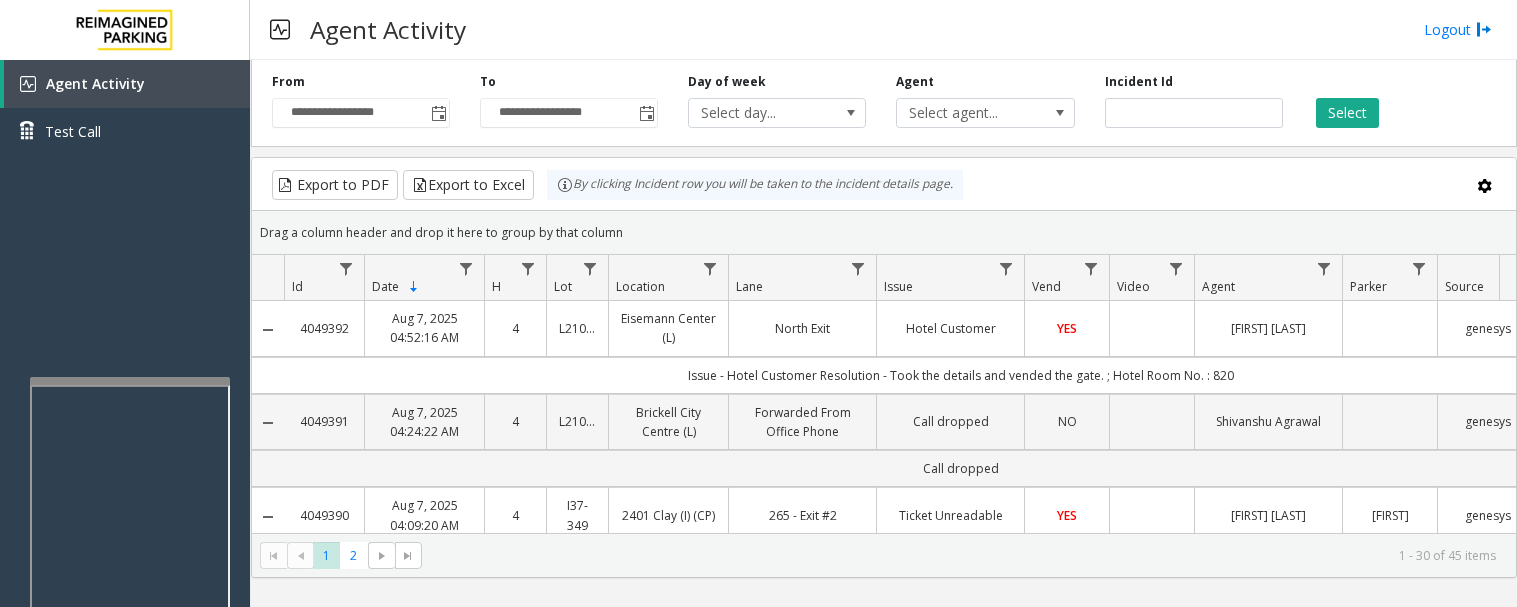 scroll, scrollTop: 0, scrollLeft: 0, axis: both 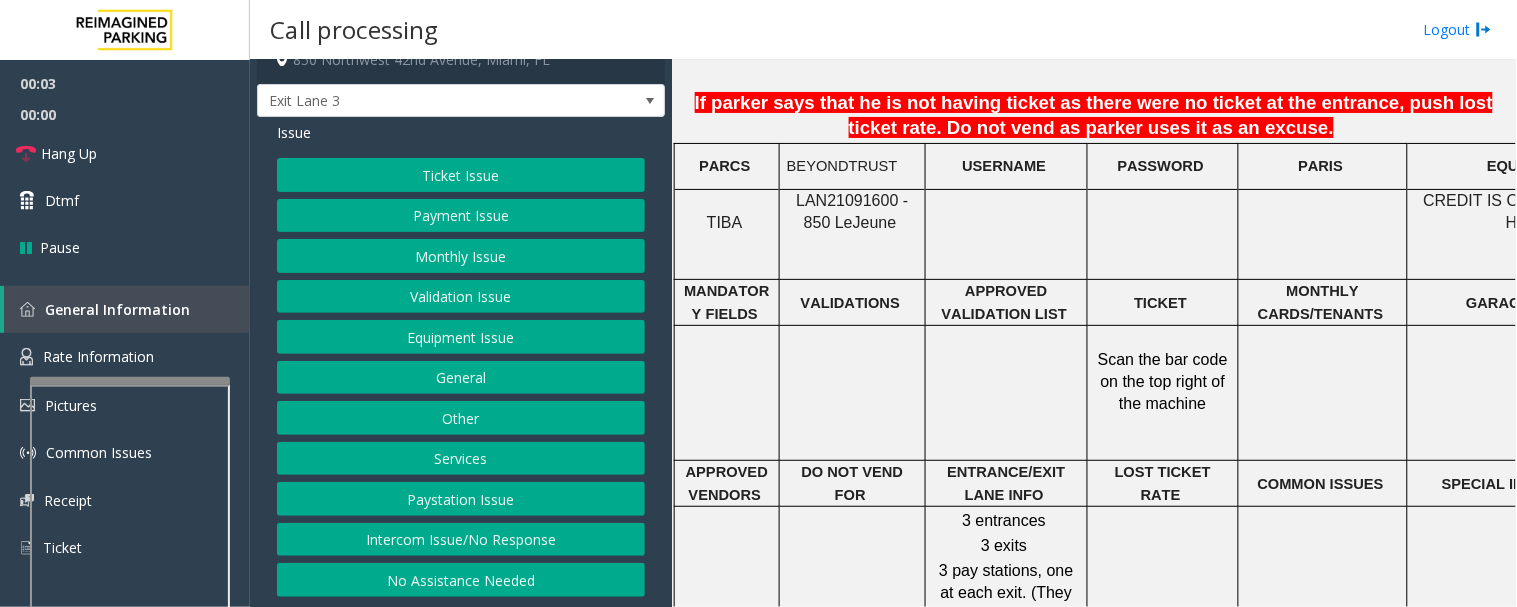 click on "BEYONDTRUST" 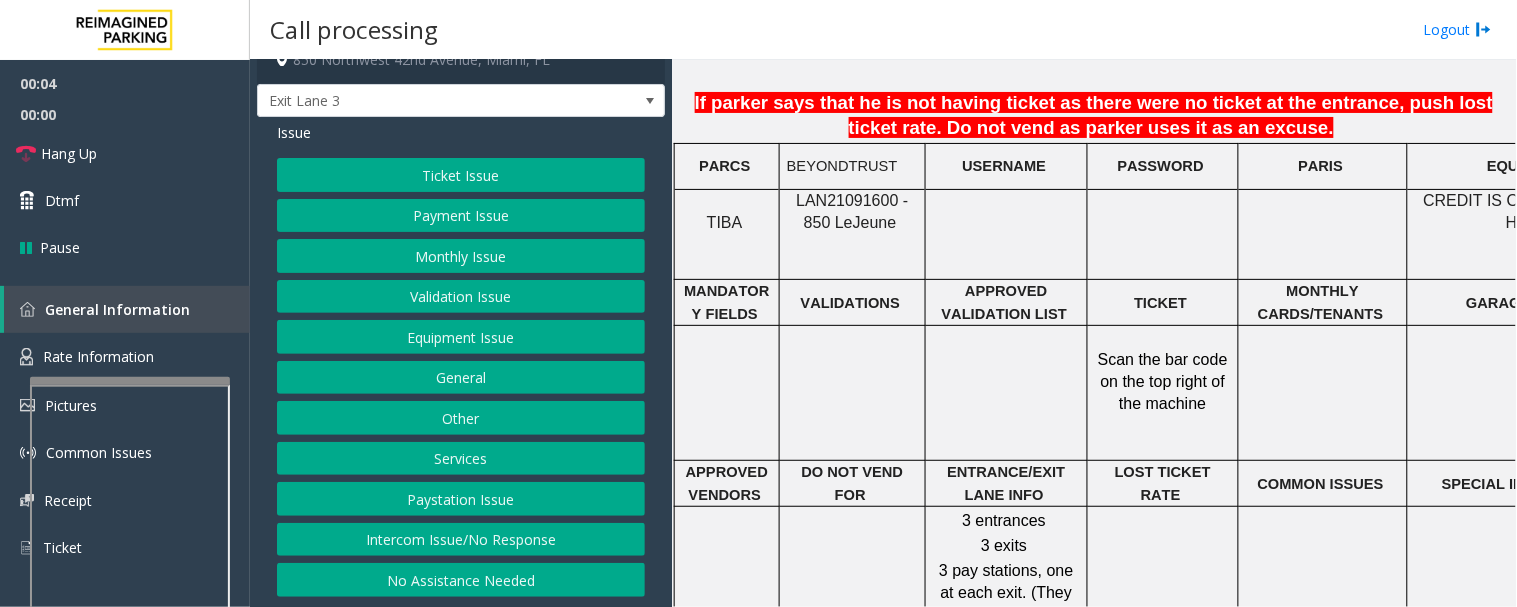 click on "LAN21091600 - 850 Le" 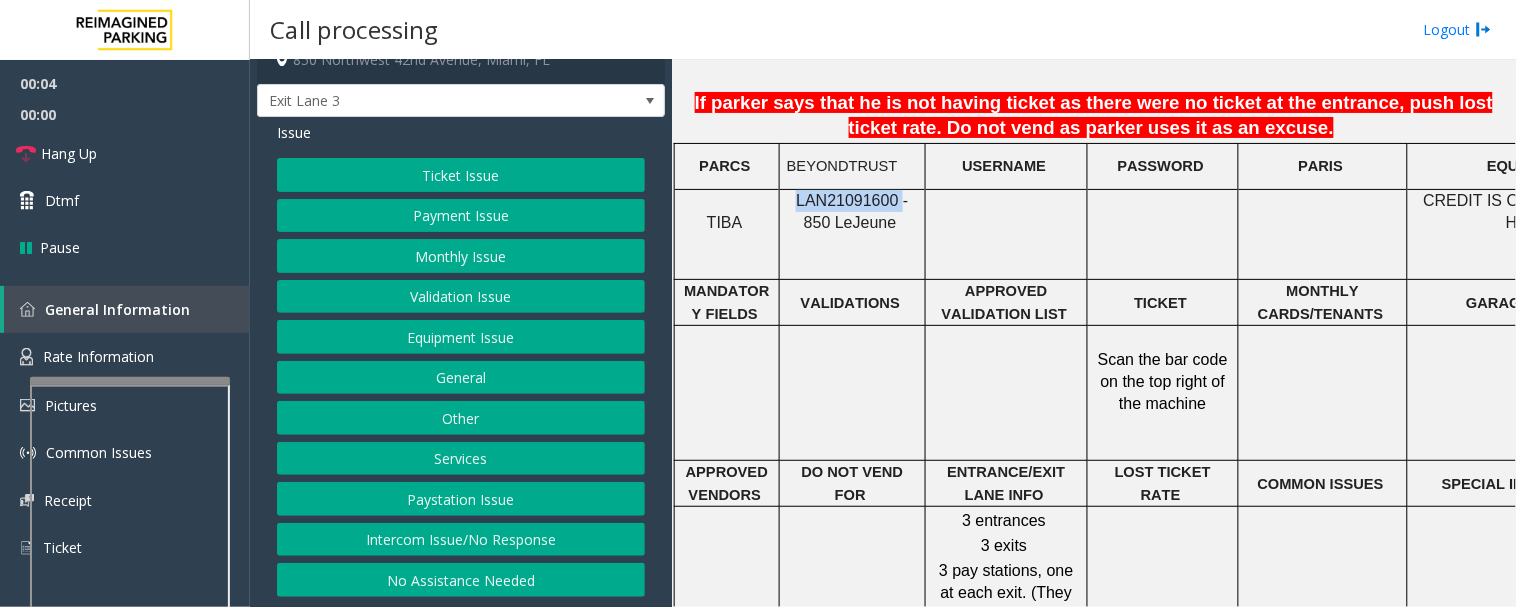 click on "LAN21091600 - 850 Le" 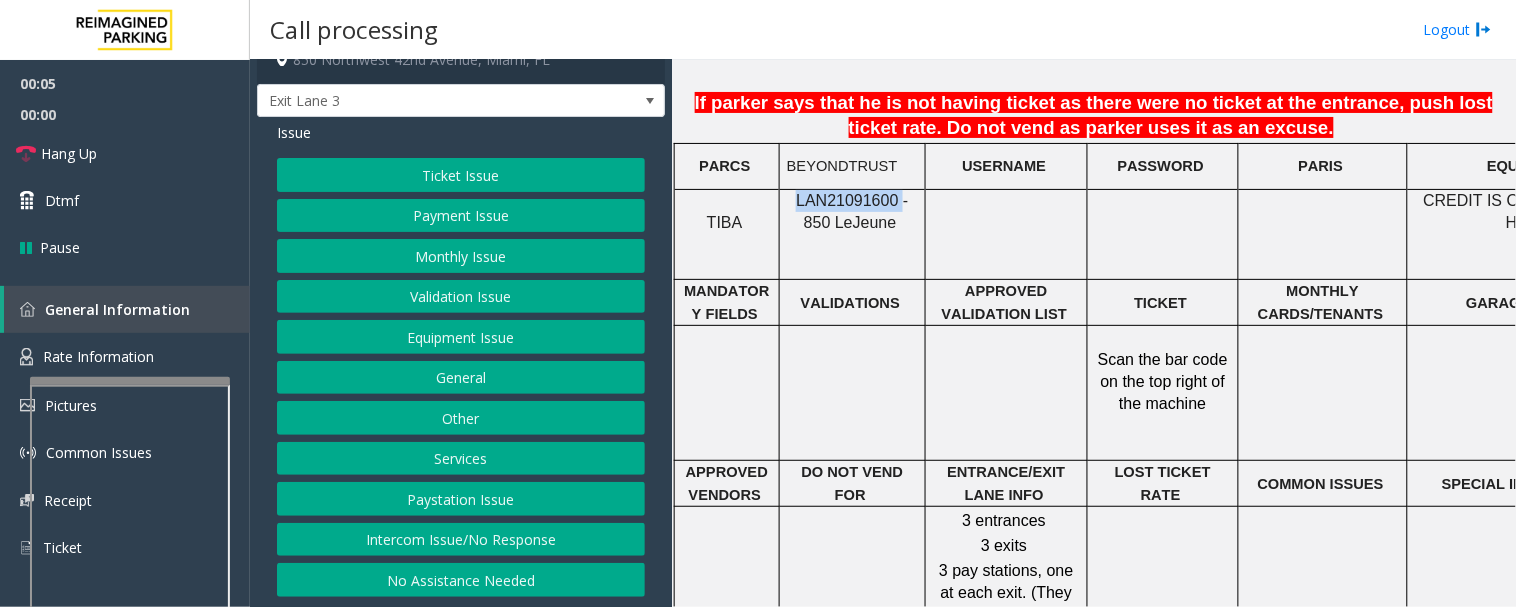 copy on "LAN21091600" 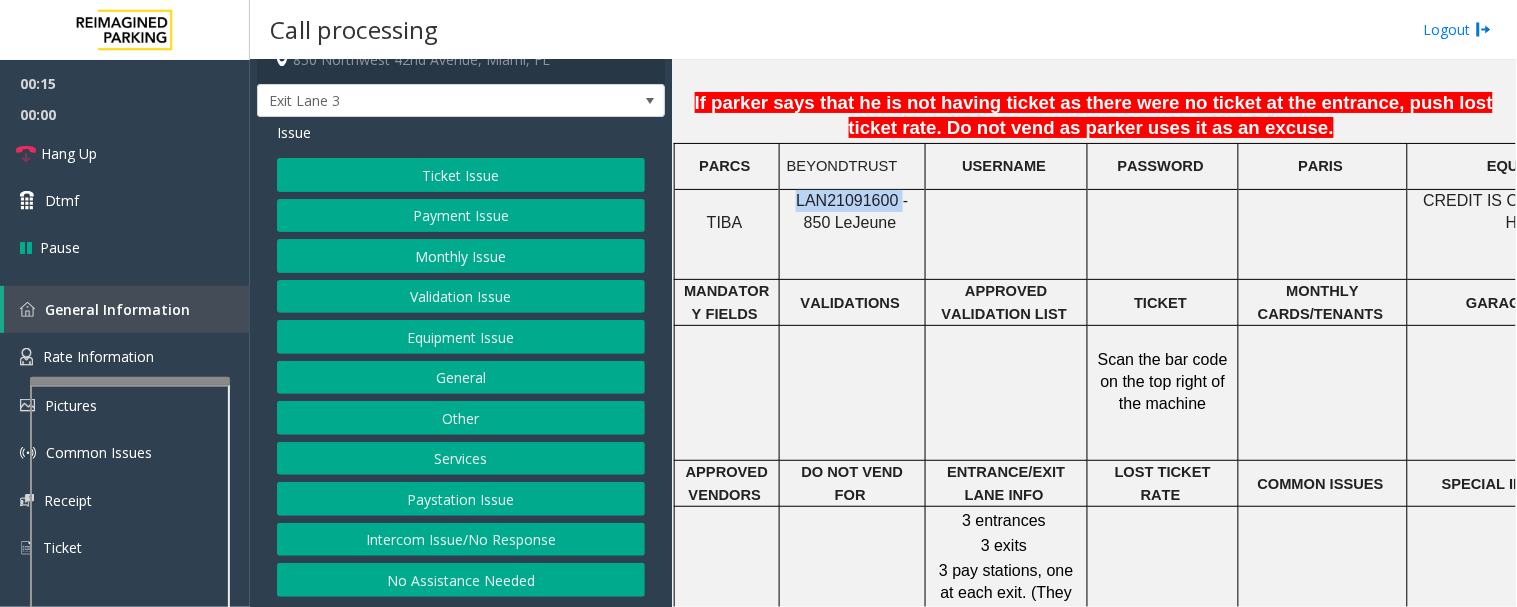 click on "Monthly Issue" 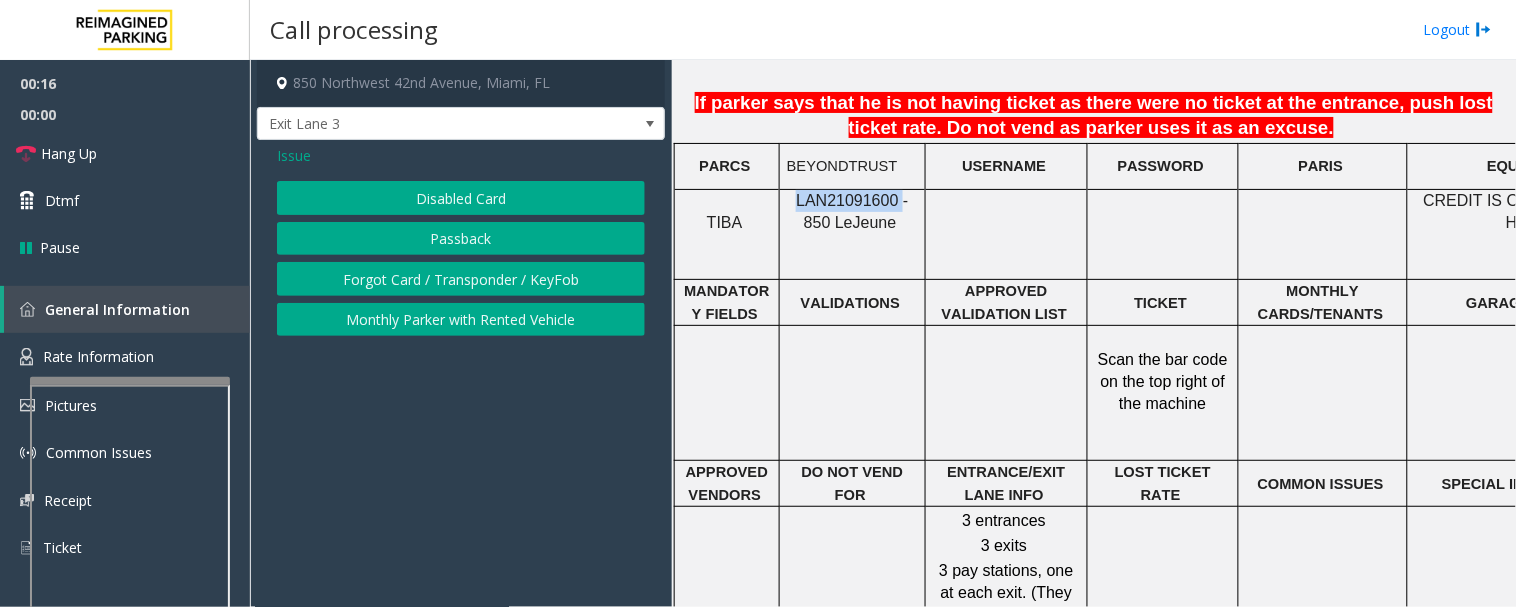 click on "Passback" 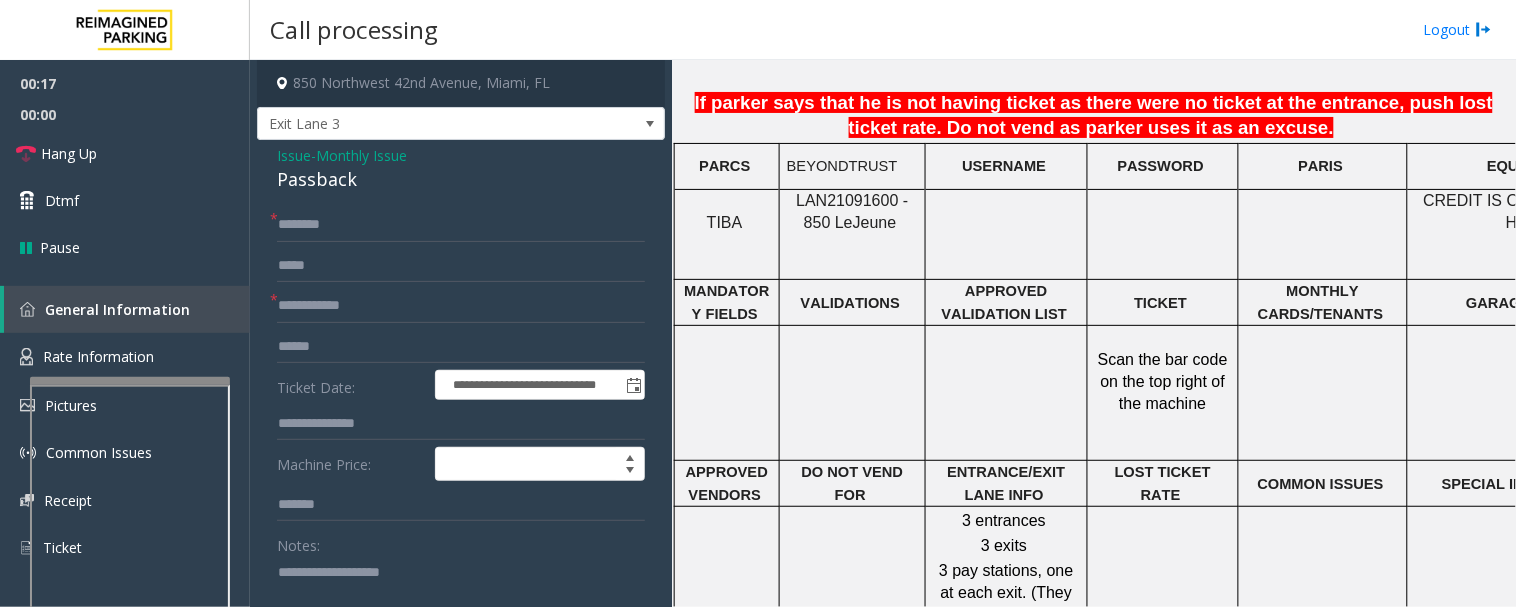 click on "Passback" 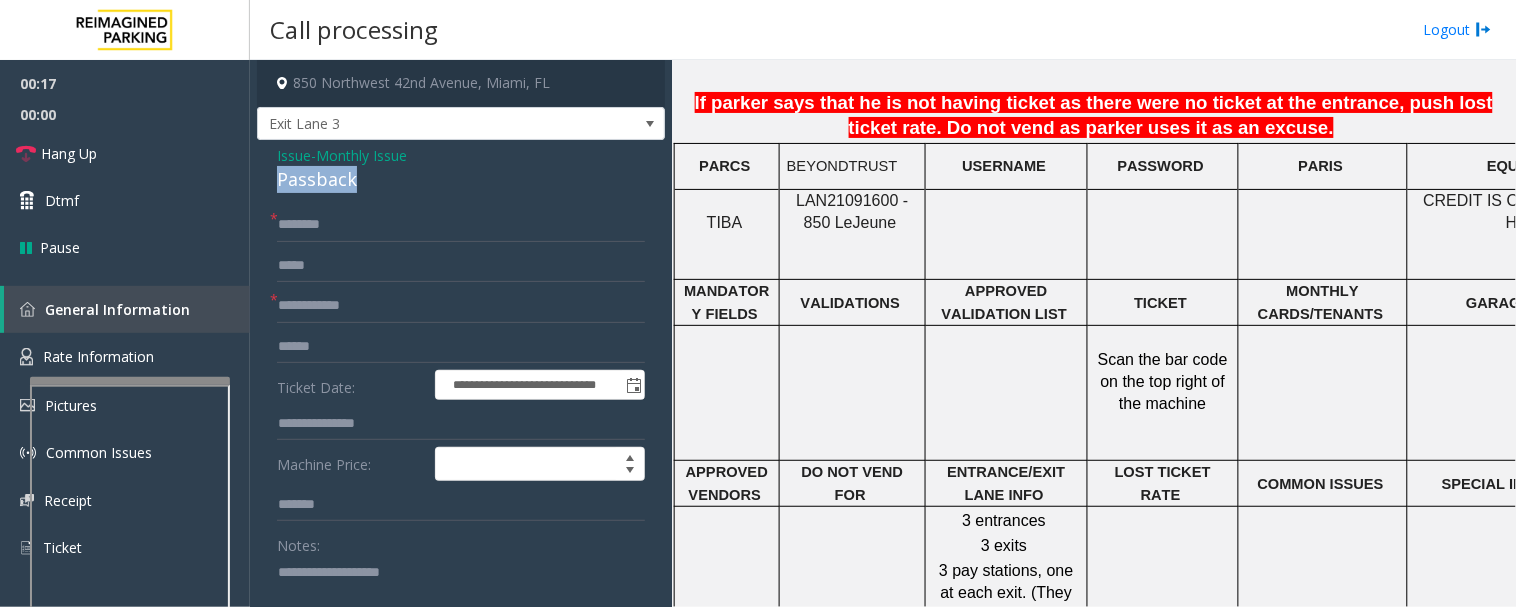 click on "Passback" 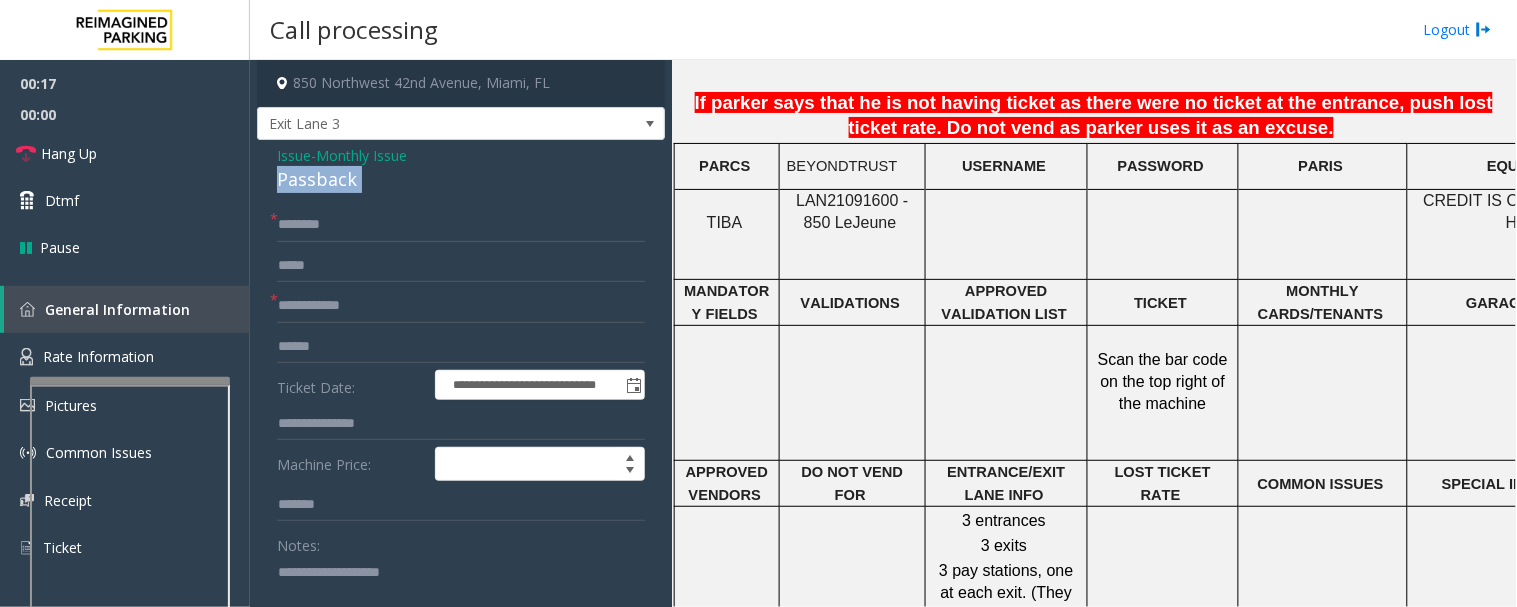 click on "Passback" 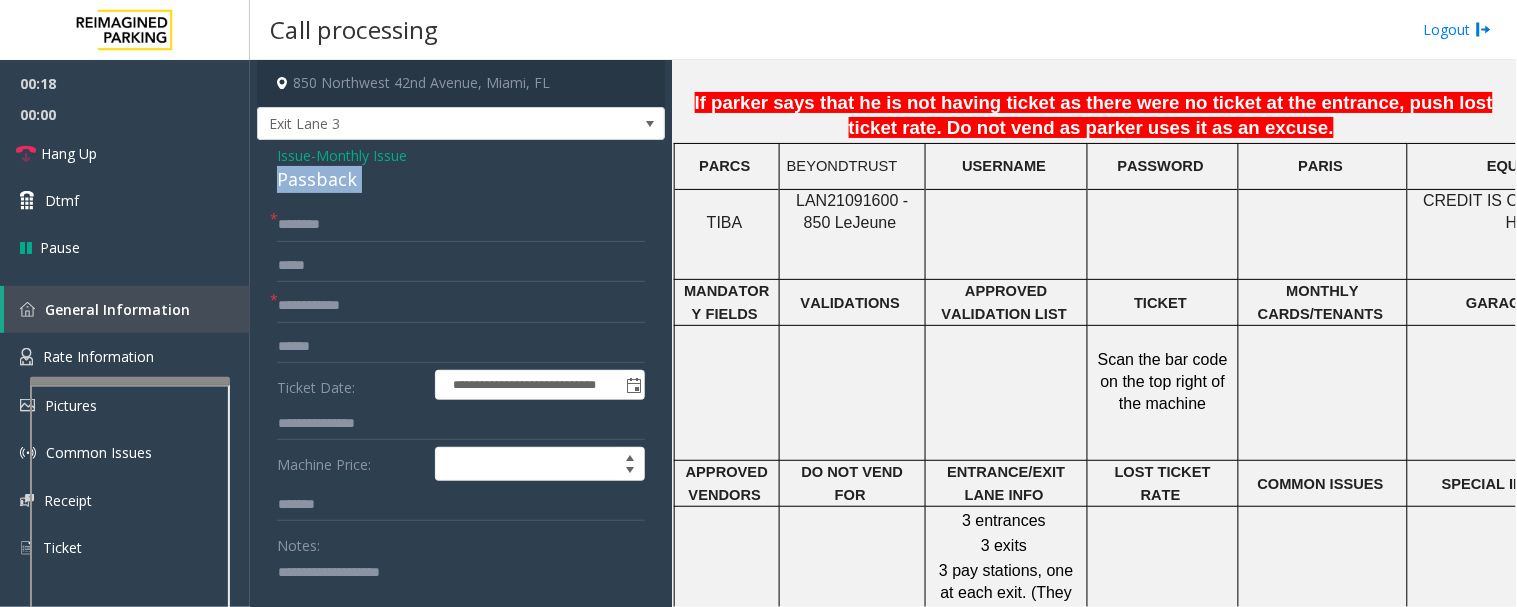 copy on "Passback" 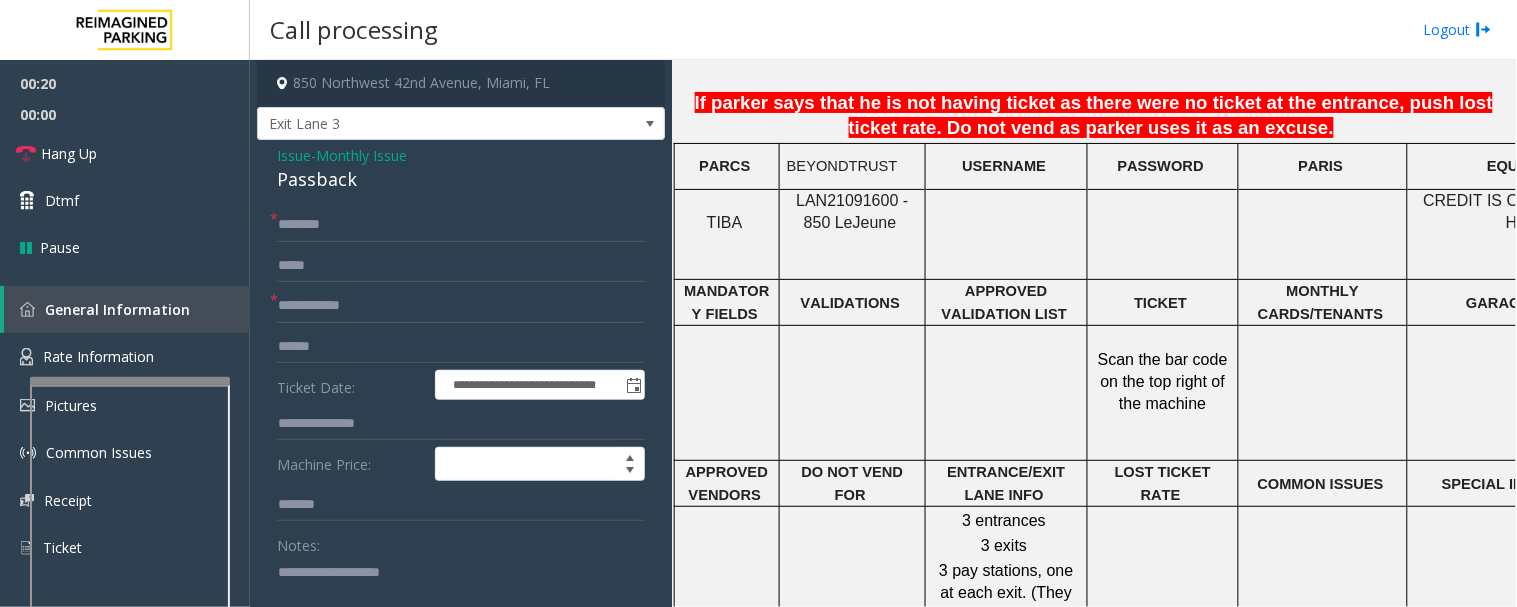 click 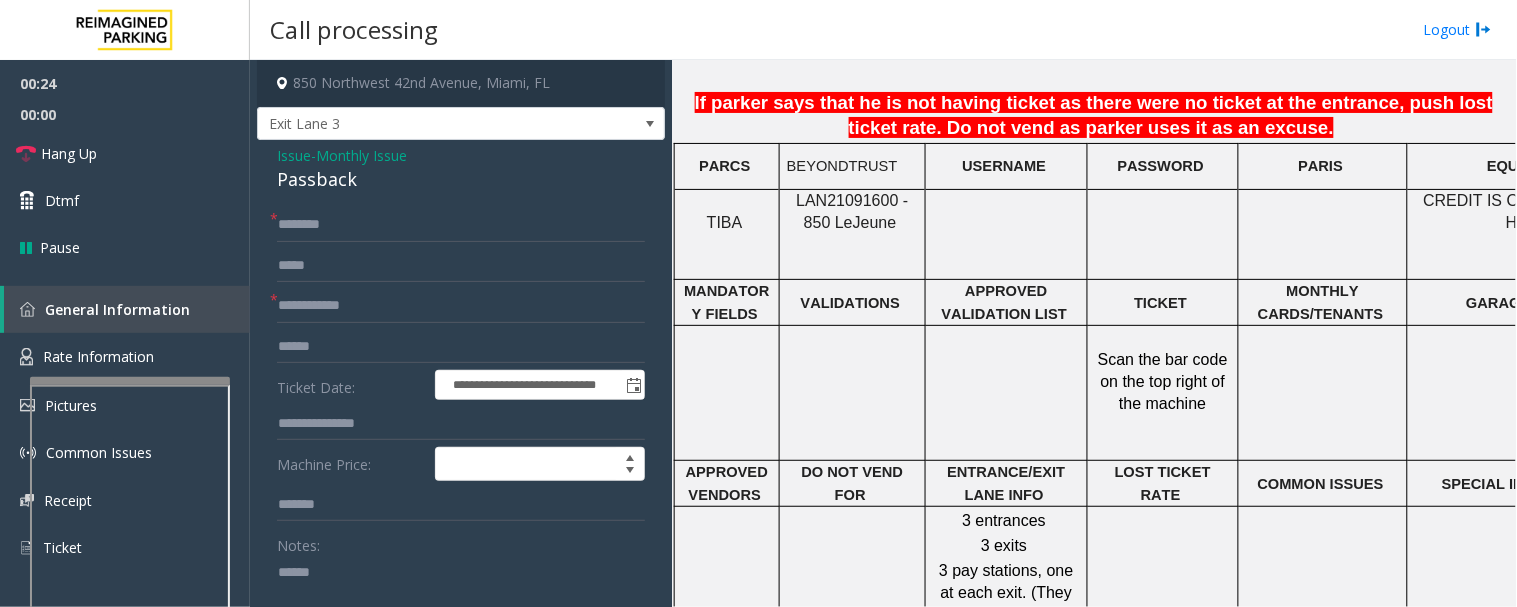 paste on "********" 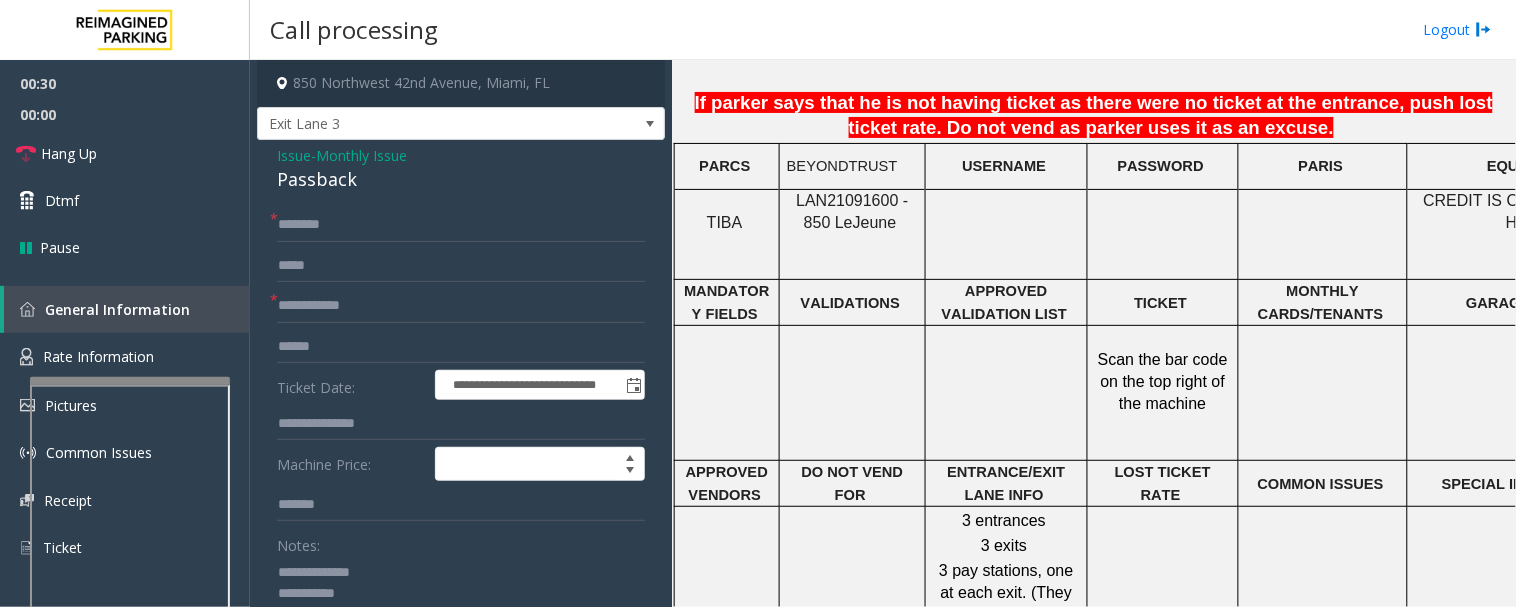 type on "**********" 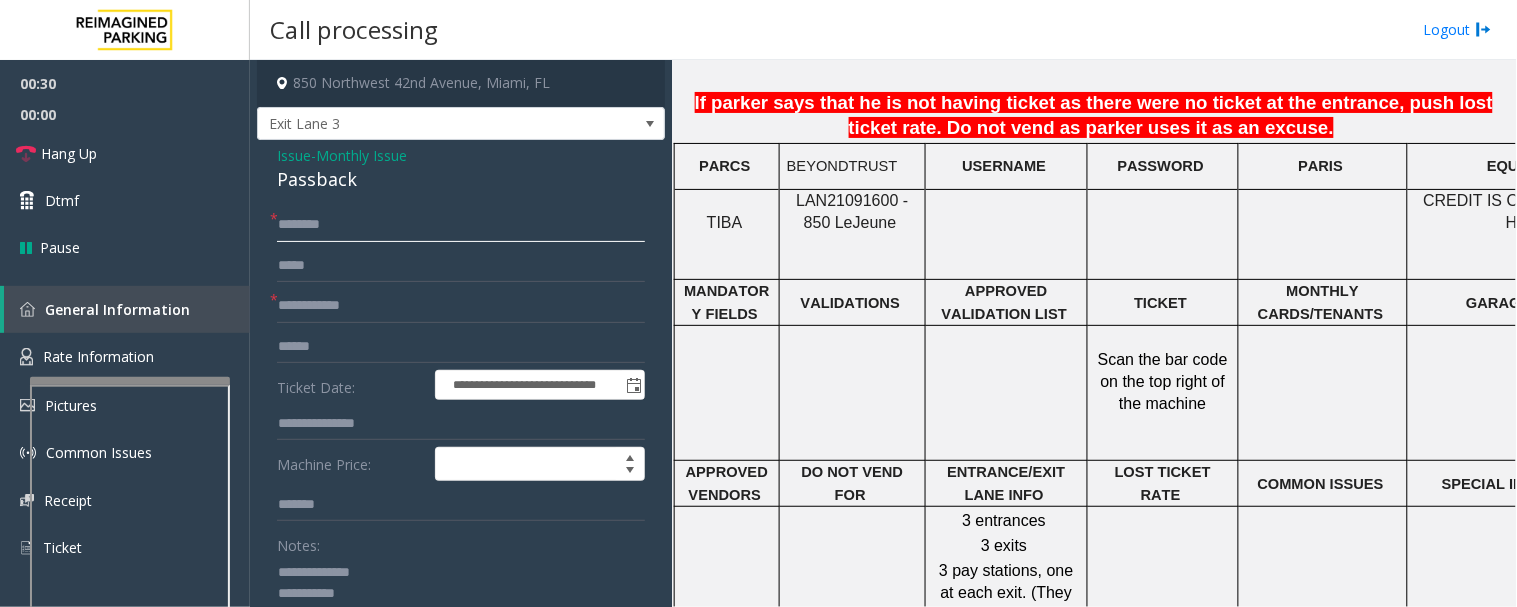 click 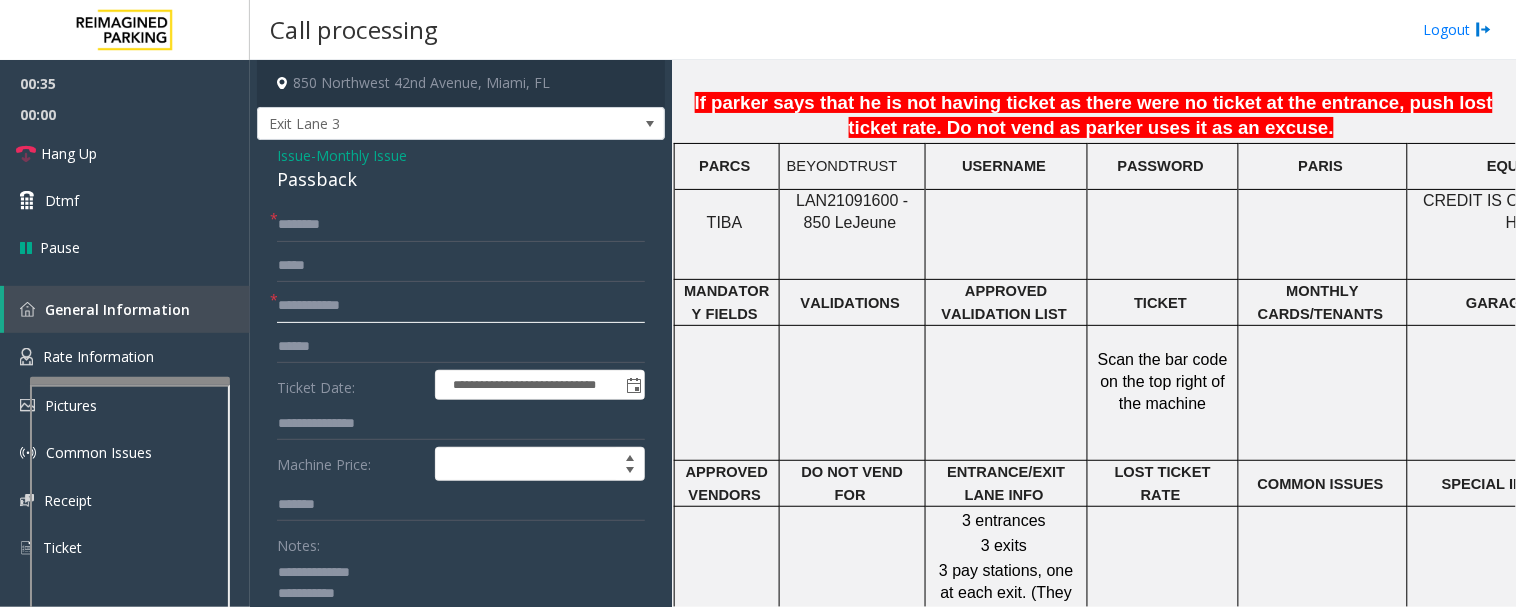 click 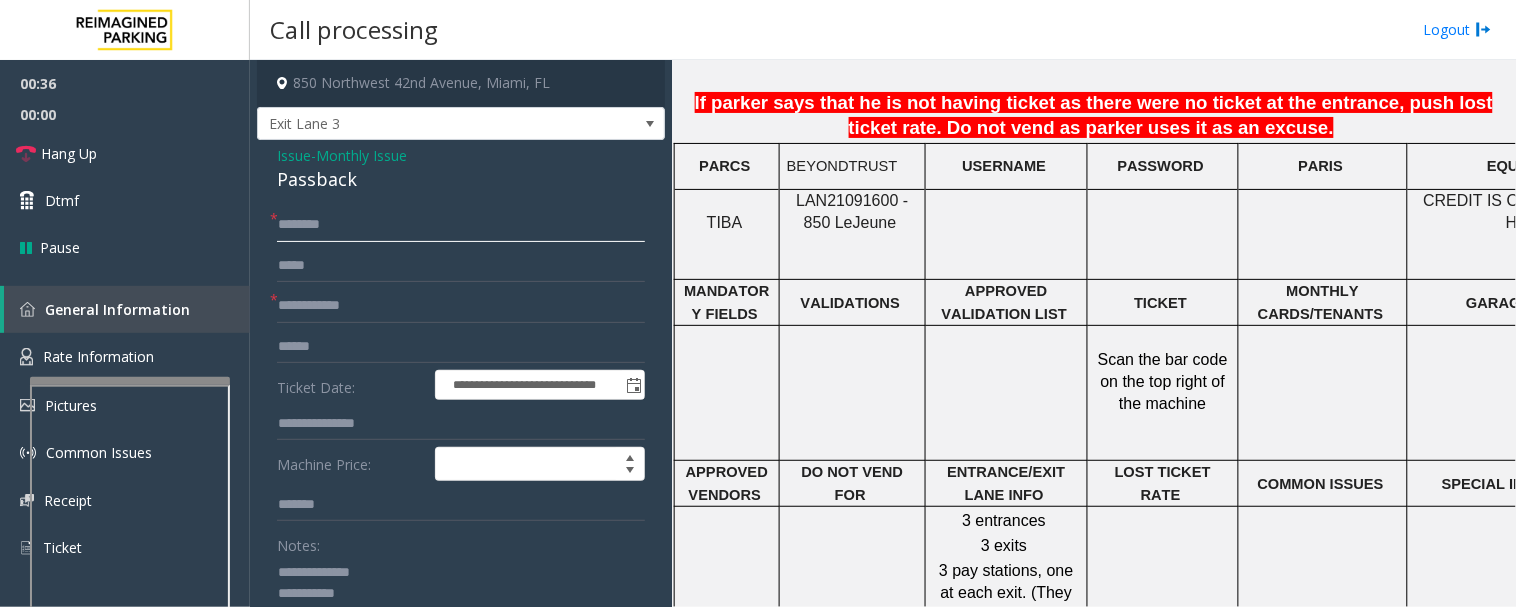 click 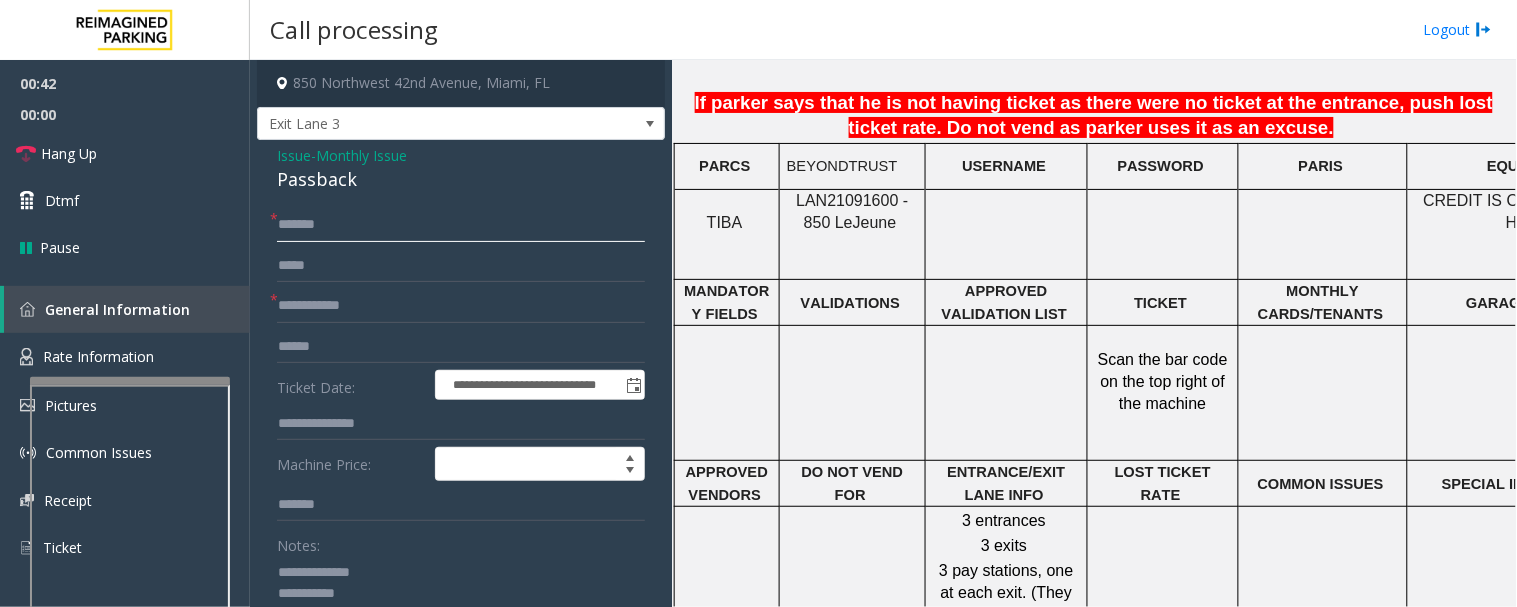 type on "******" 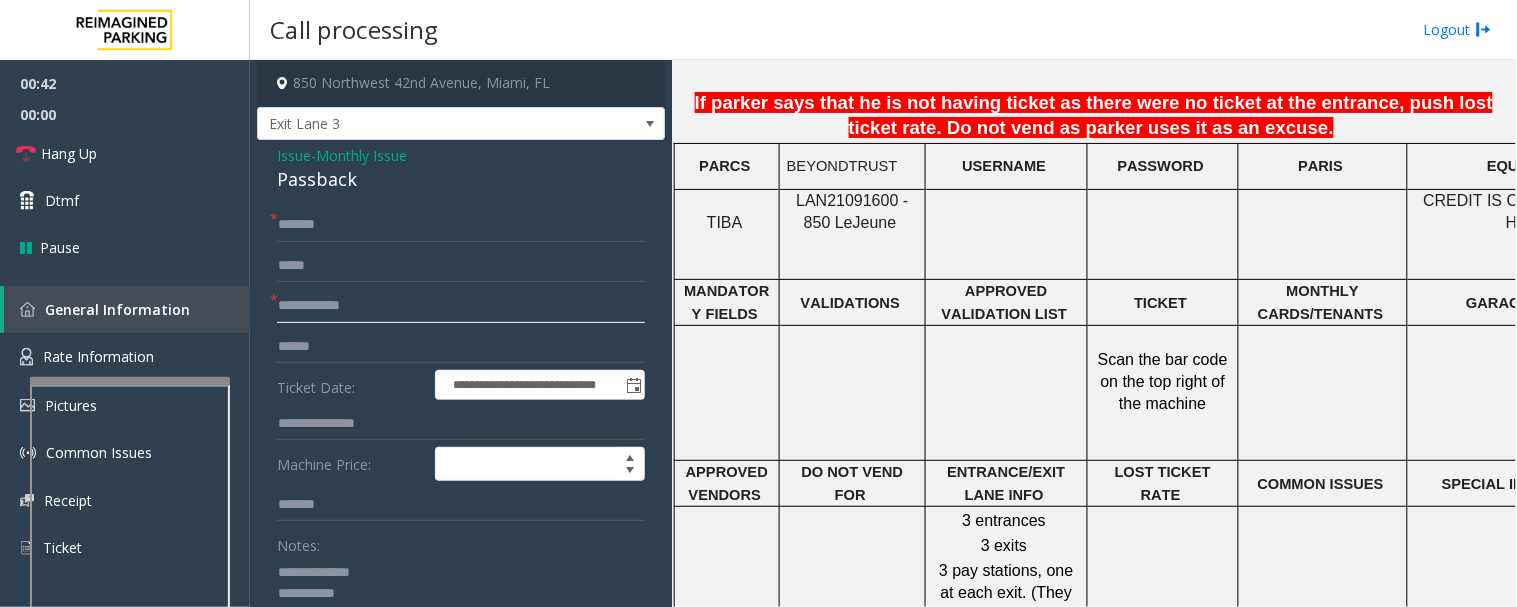click 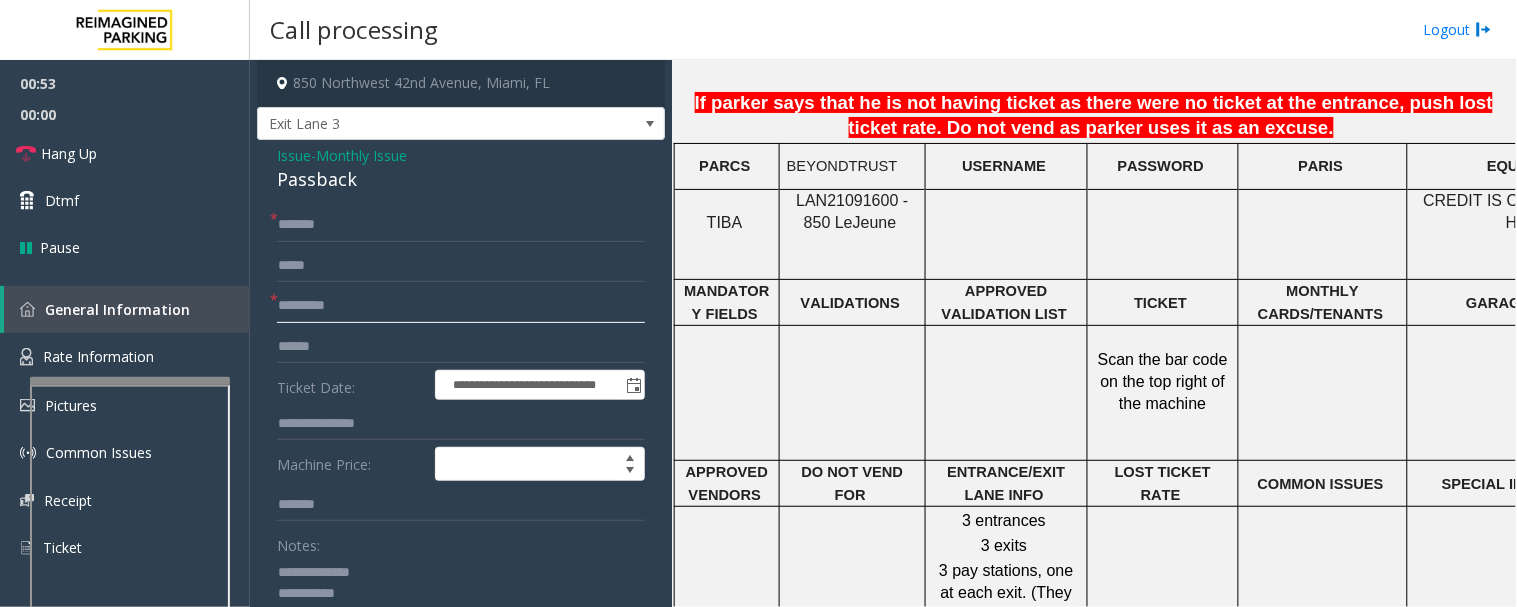 type on "*********" 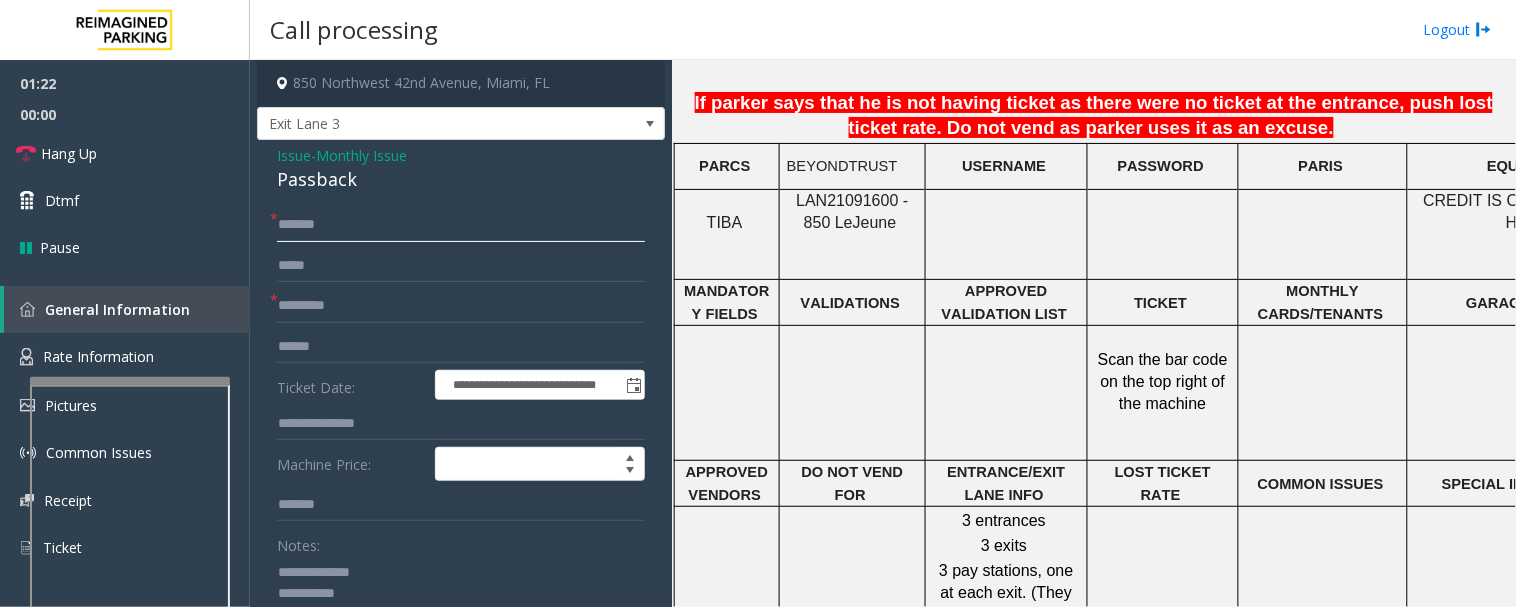 click on "******" 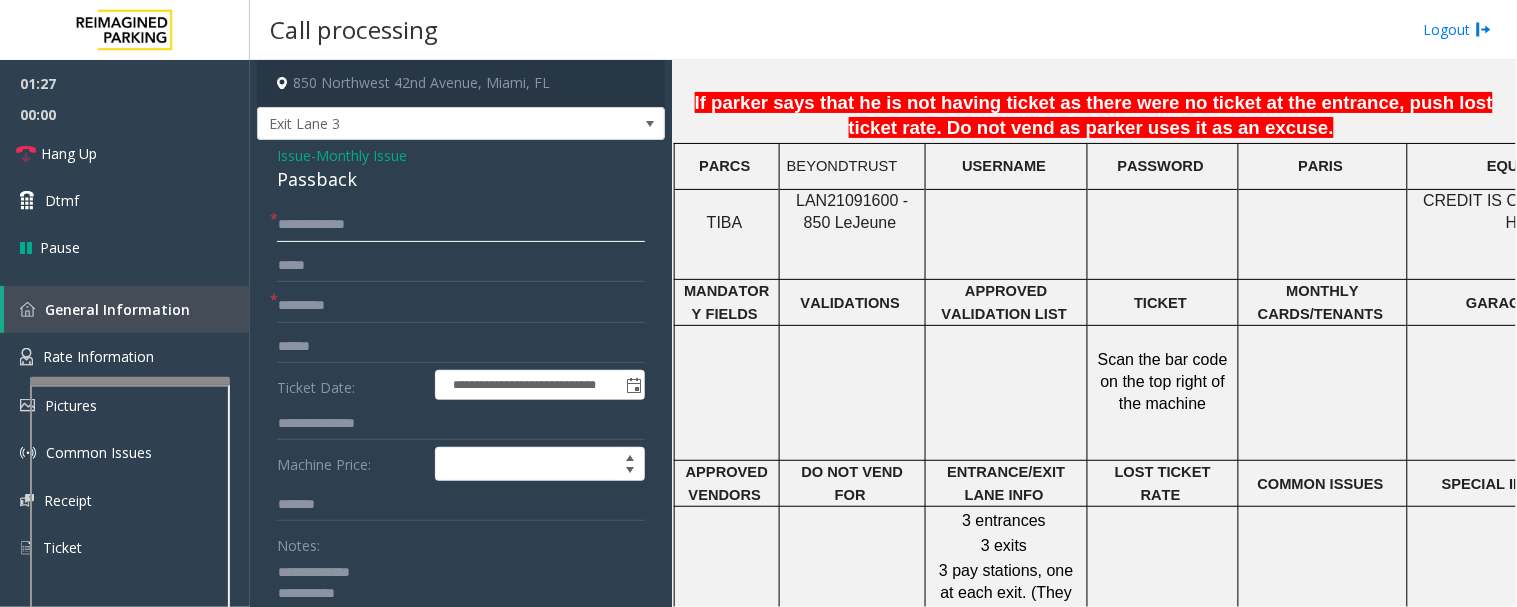 type on "**********" 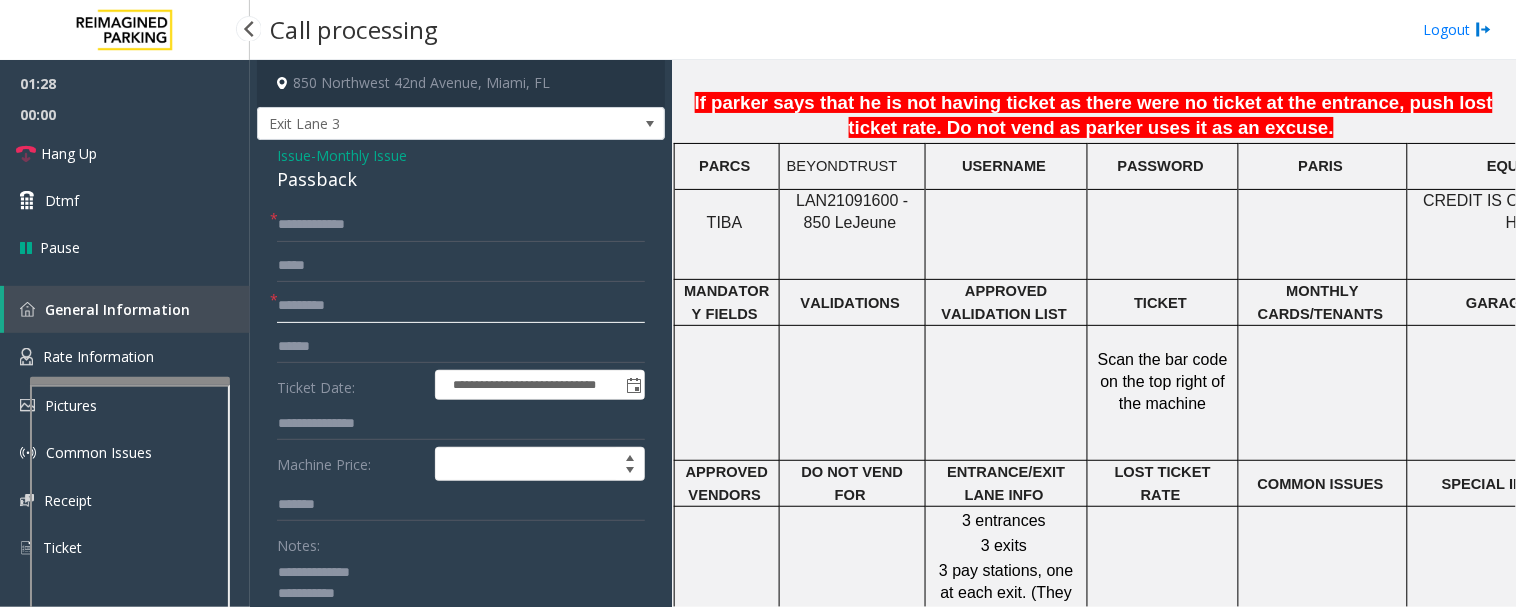 drag, startPoint x: 377, startPoint y: 302, endPoint x: 95, endPoint y: 307, distance: 282.0443 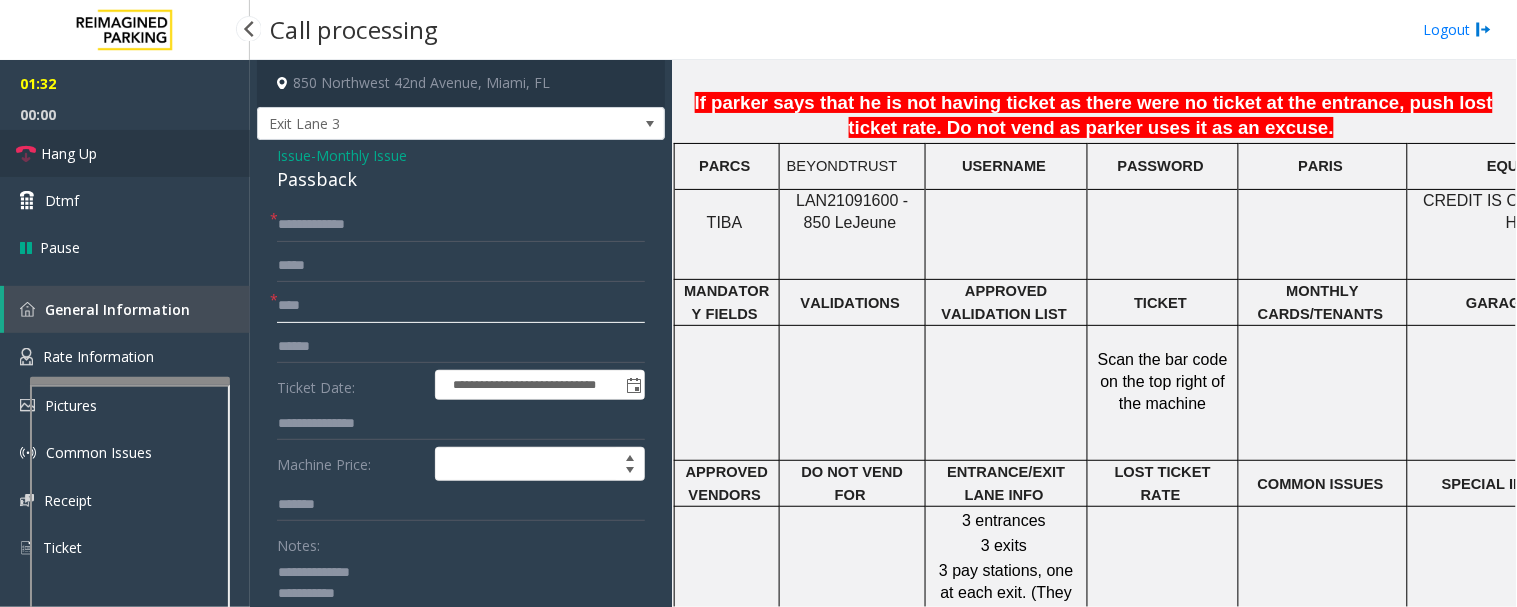 type on "****" 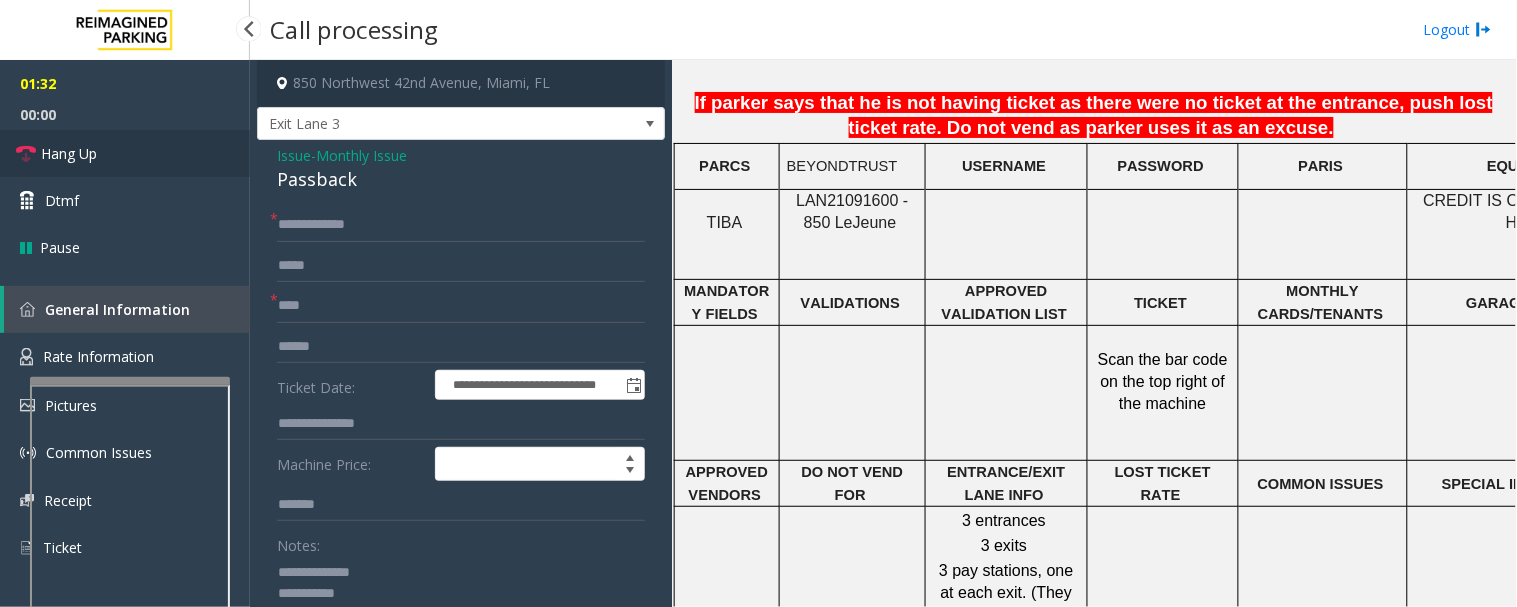 click on "Hang Up" at bounding box center [125, 153] 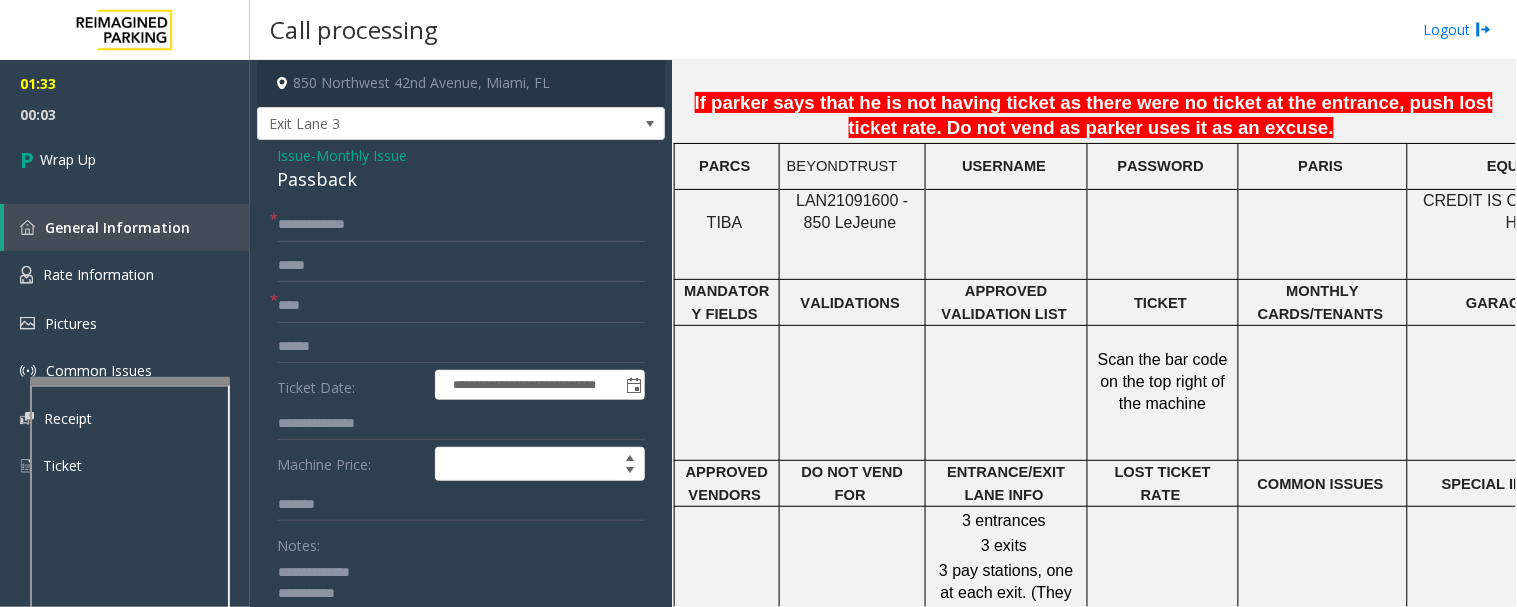 click 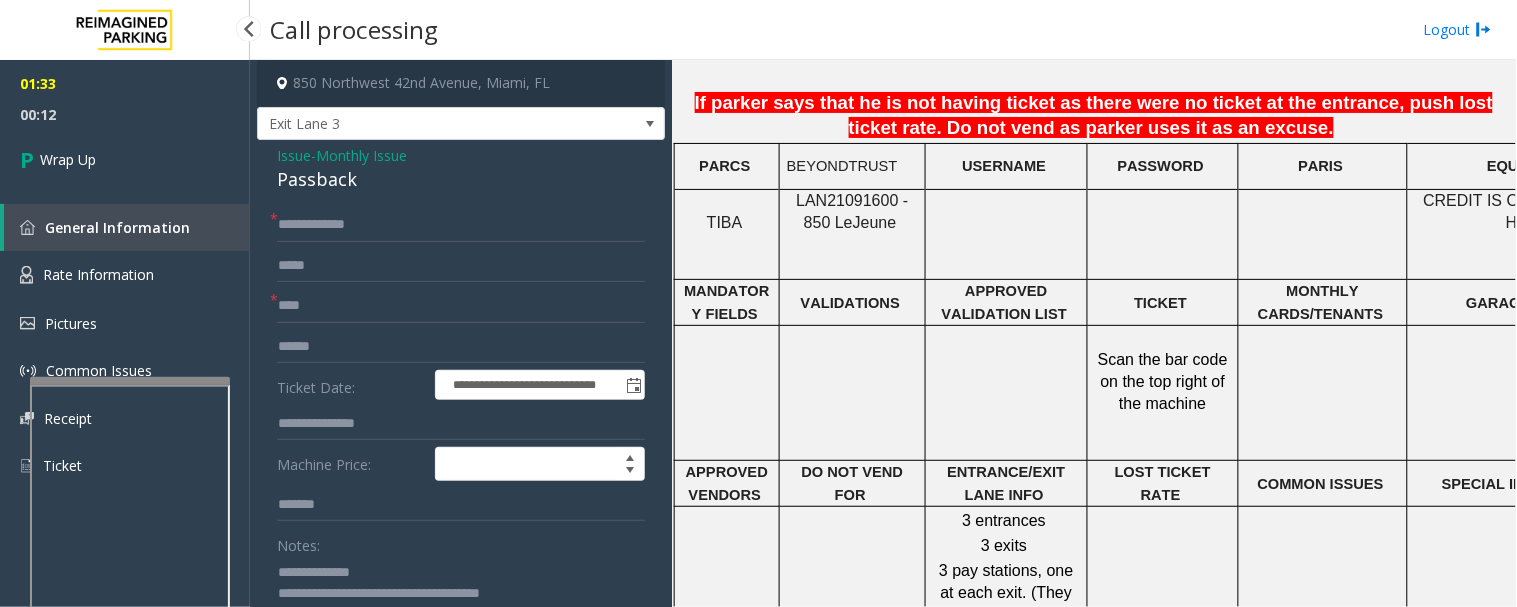 type on "**********" 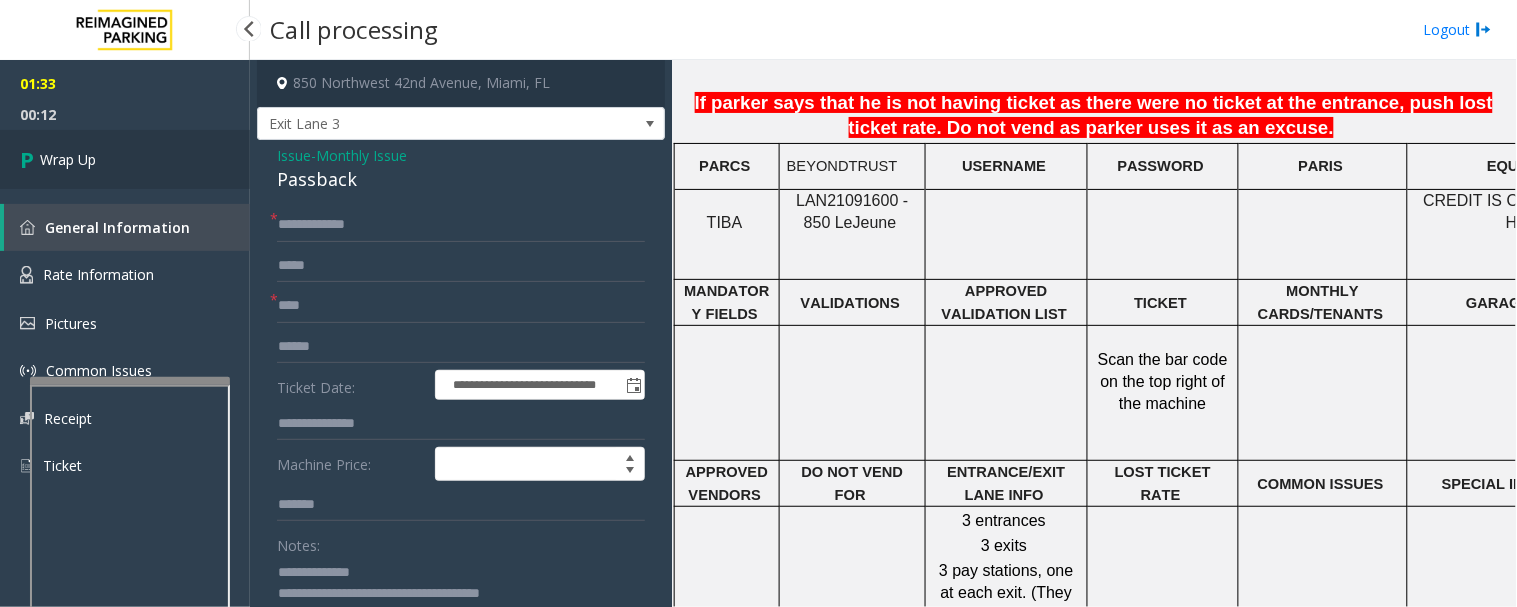 click on "Wrap Up" at bounding box center [68, 159] 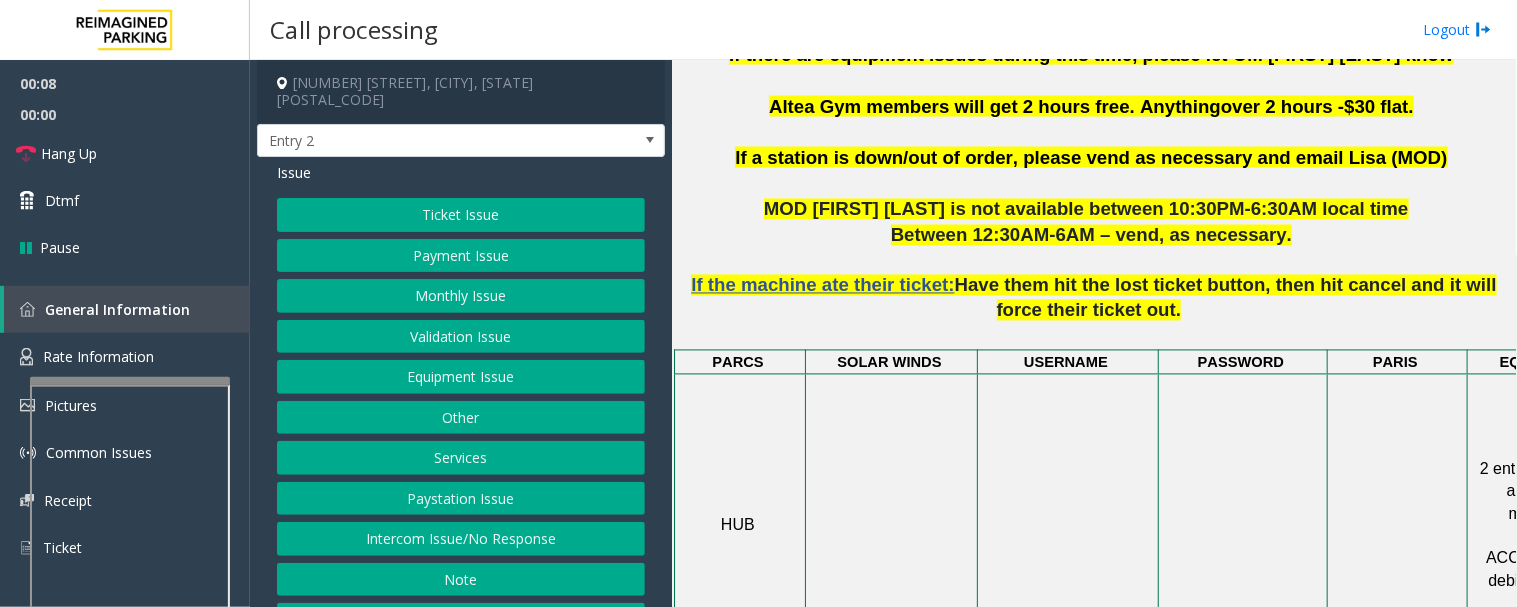 scroll, scrollTop: 888, scrollLeft: 0, axis: vertical 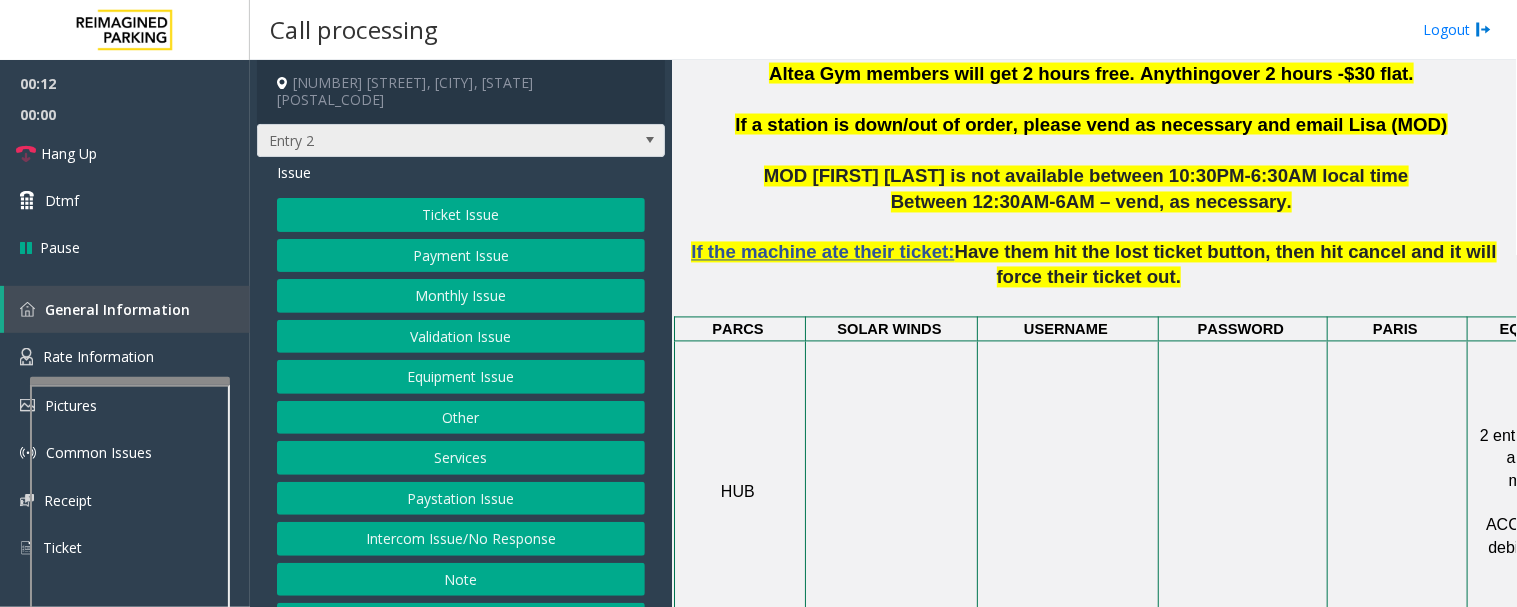click at bounding box center (650, 140) 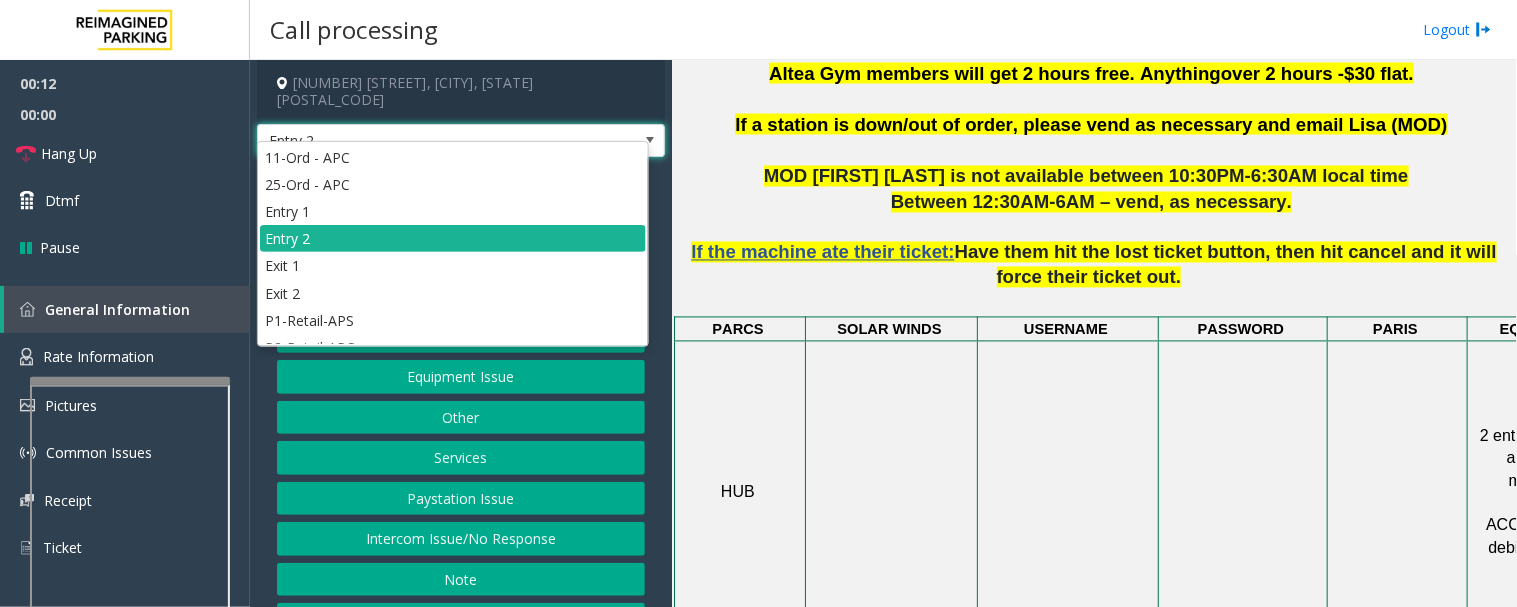 click at bounding box center [650, 140] 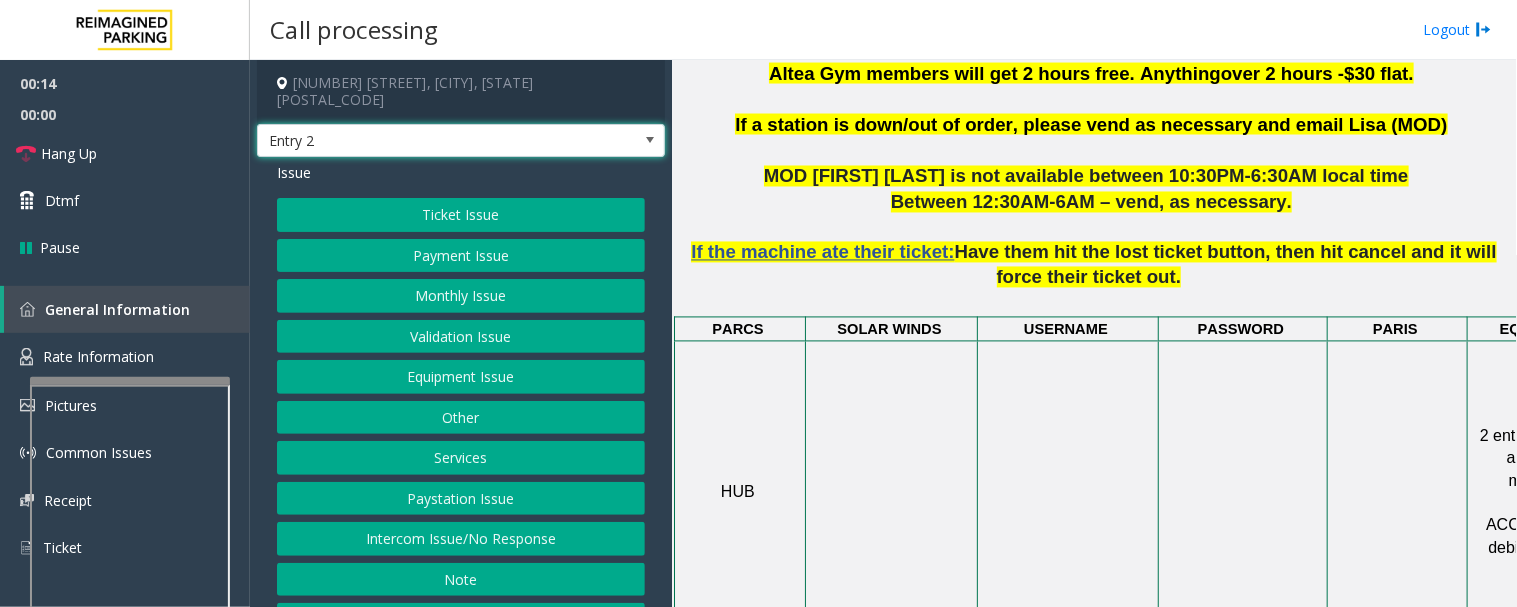 click on "Monthly Issue" 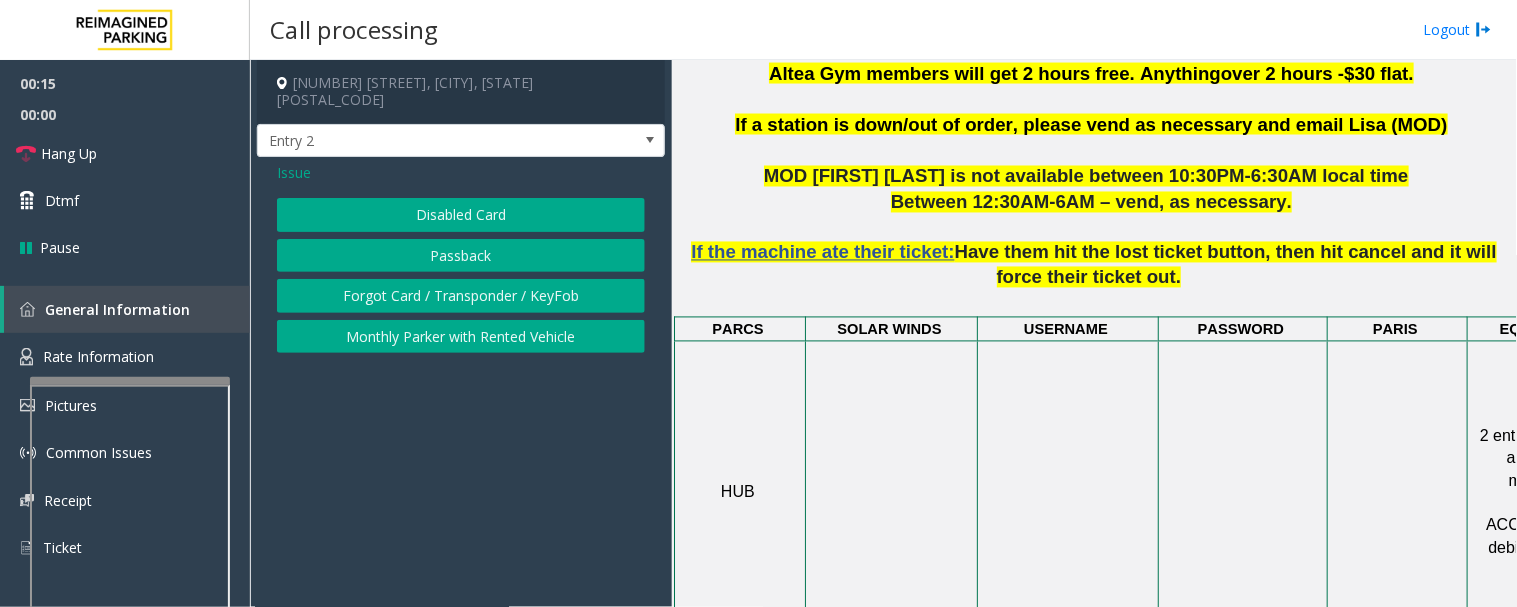 click on "Forgot Card / Transponder / KeyFob" 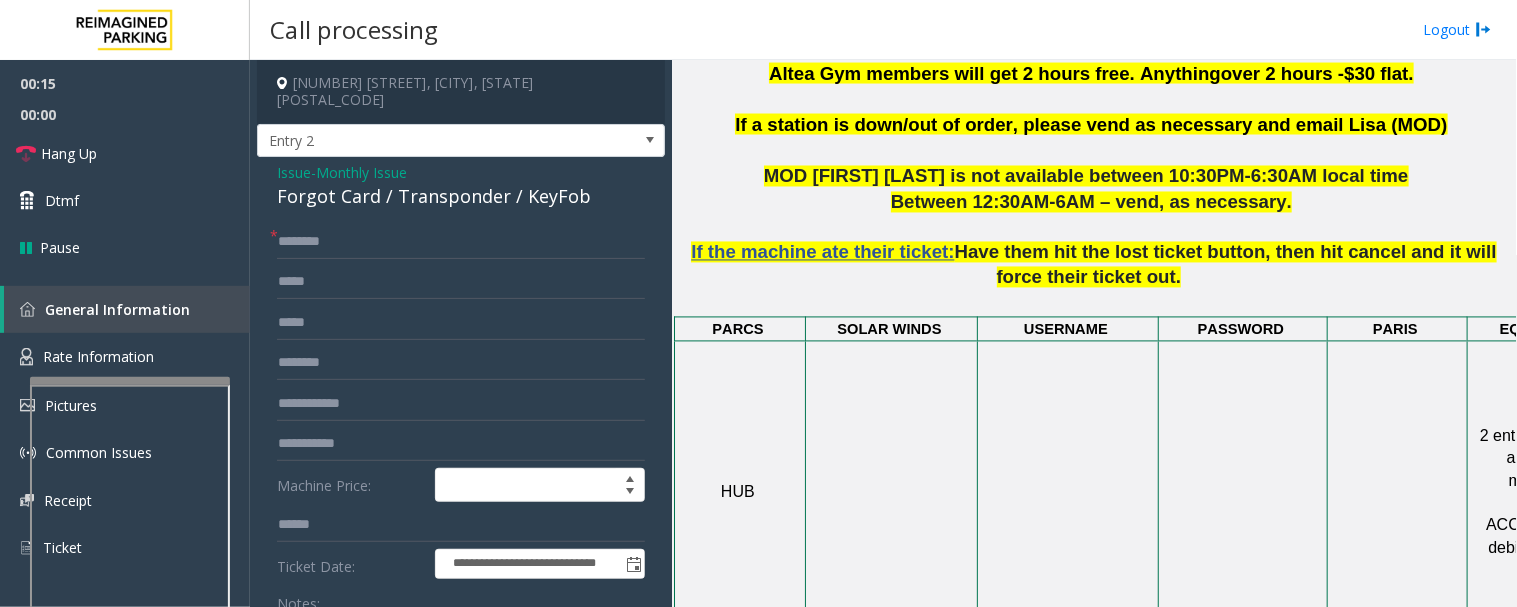 click on "Forgot Card / Transponder / KeyFob" 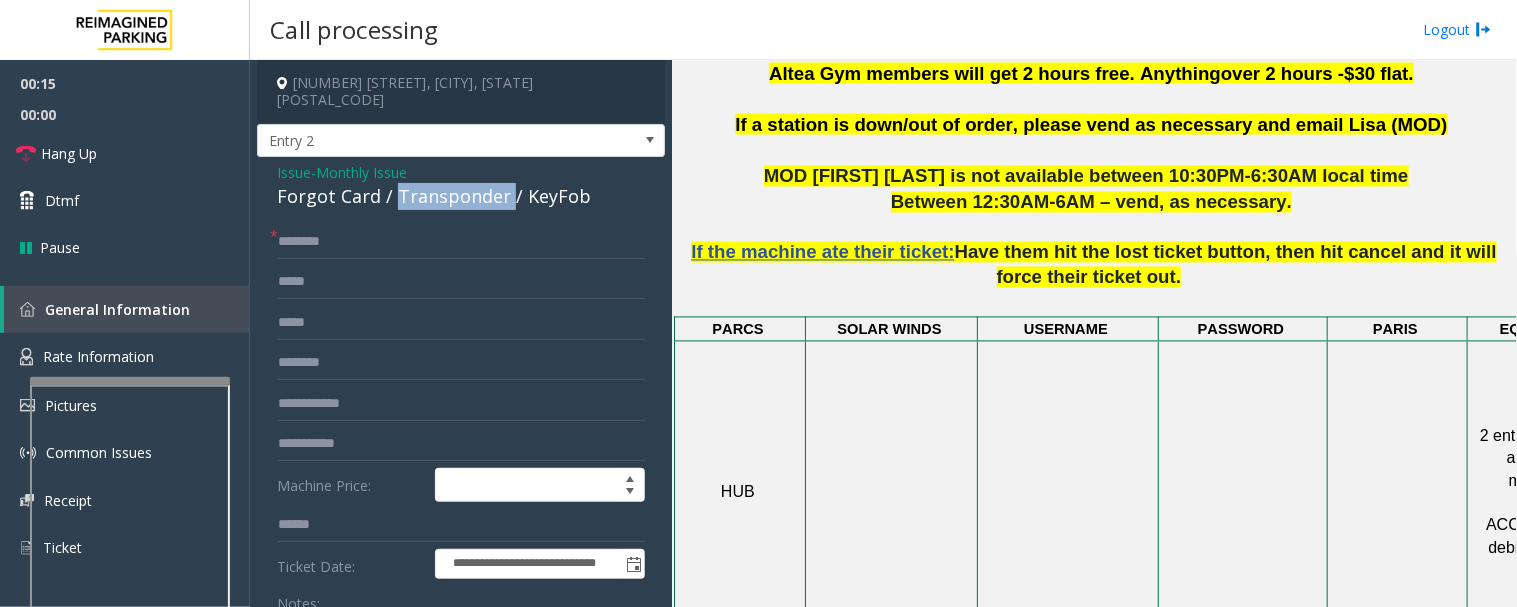 click on "Forgot Card / Transponder / KeyFob" 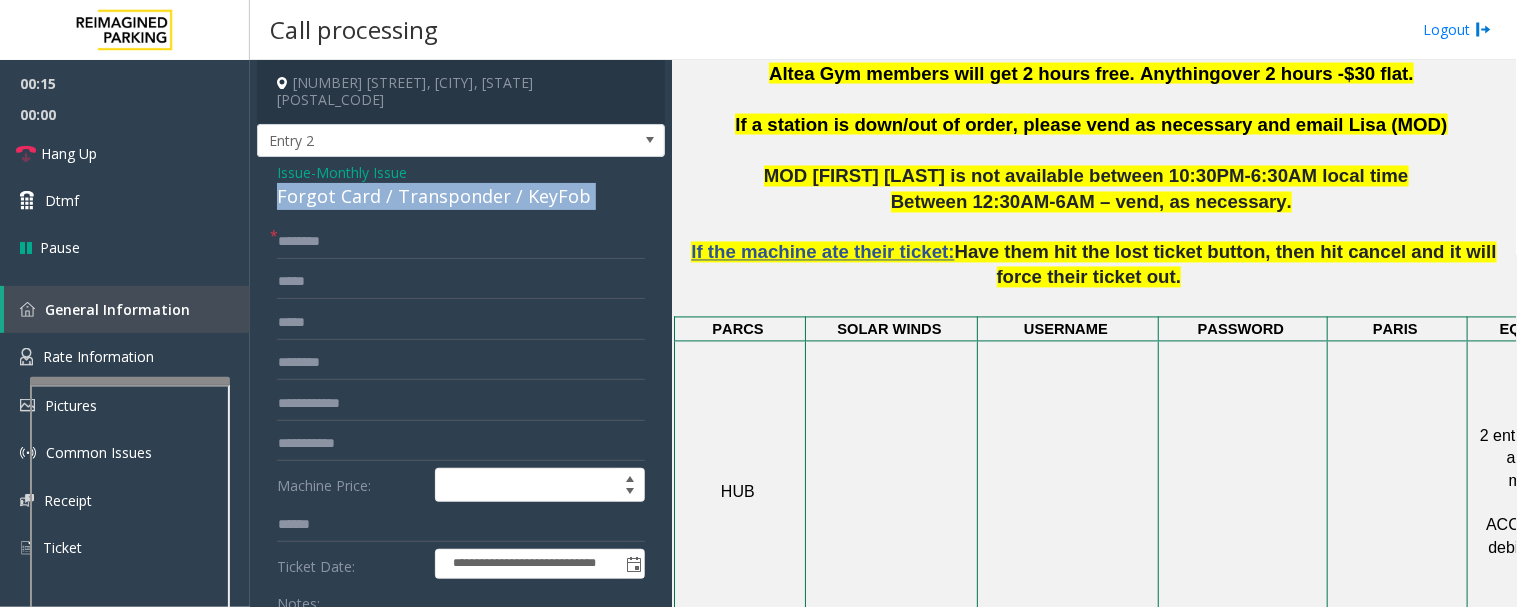 click on "Forgot Card / Transponder / KeyFob" 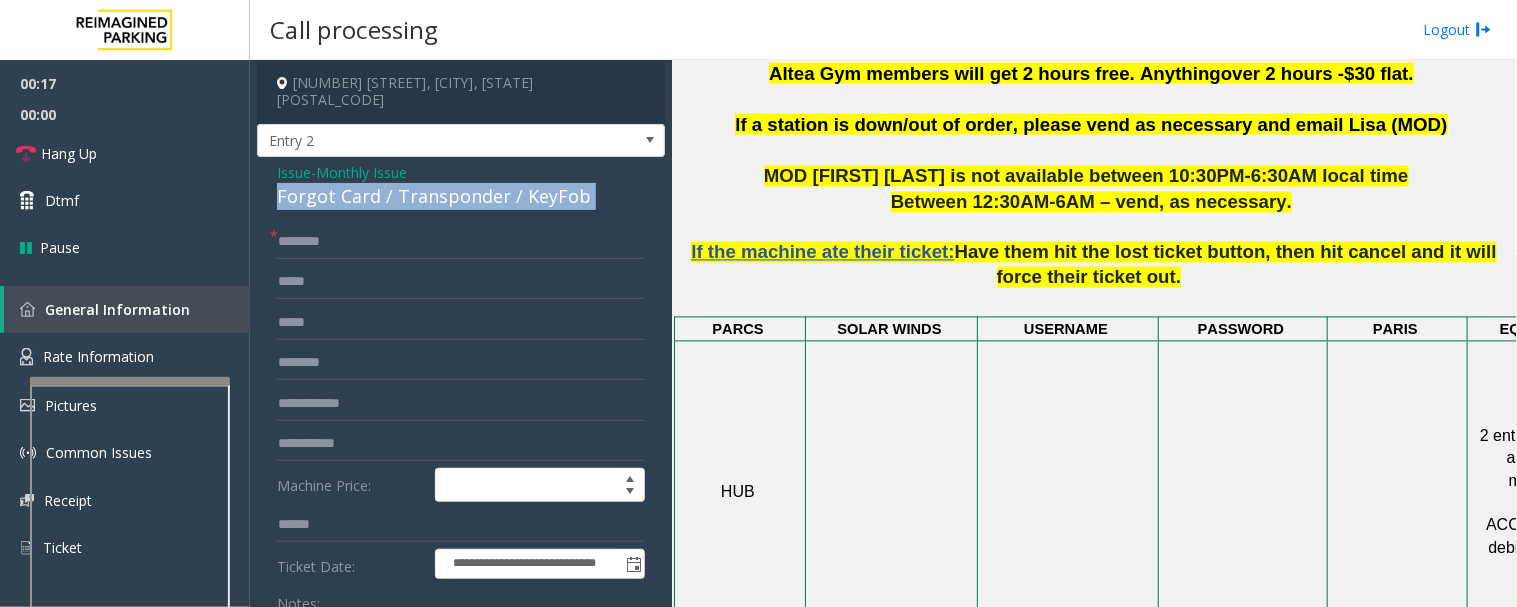 copy on "Forgot Card / Transponder / KeyFob" 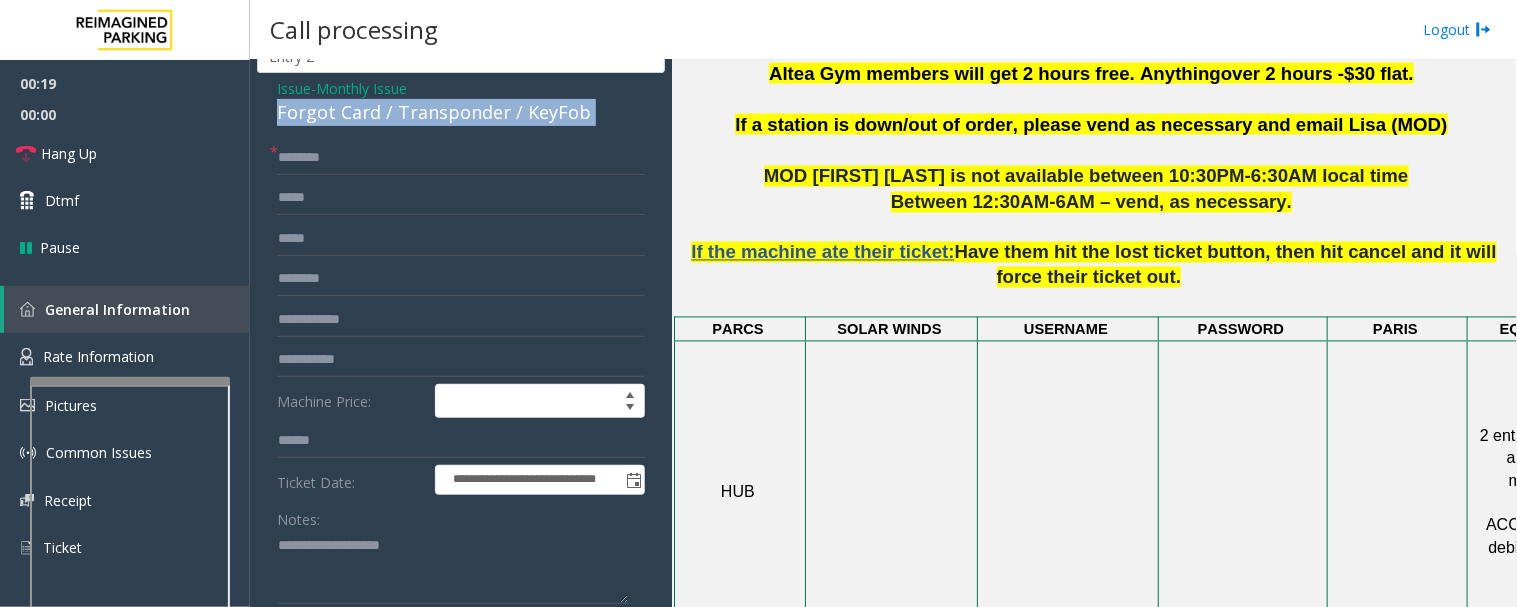 scroll, scrollTop: 333, scrollLeft: 0, axis: vertical 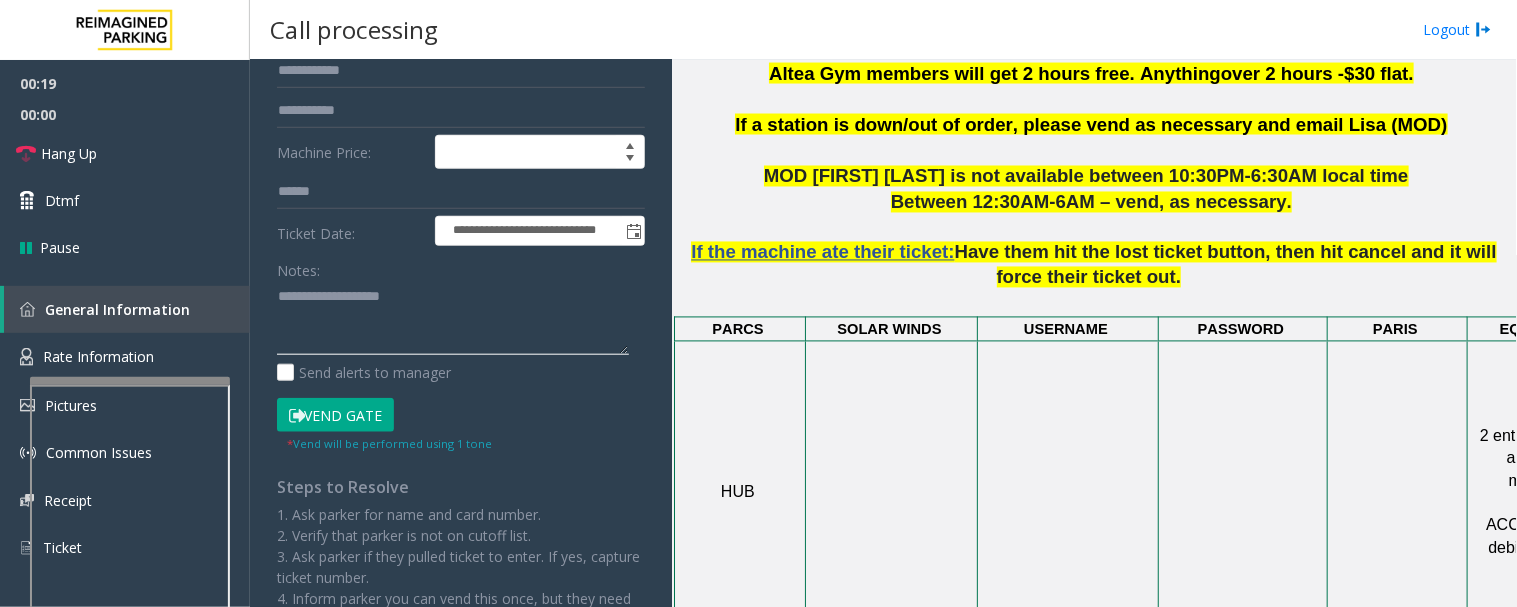 click 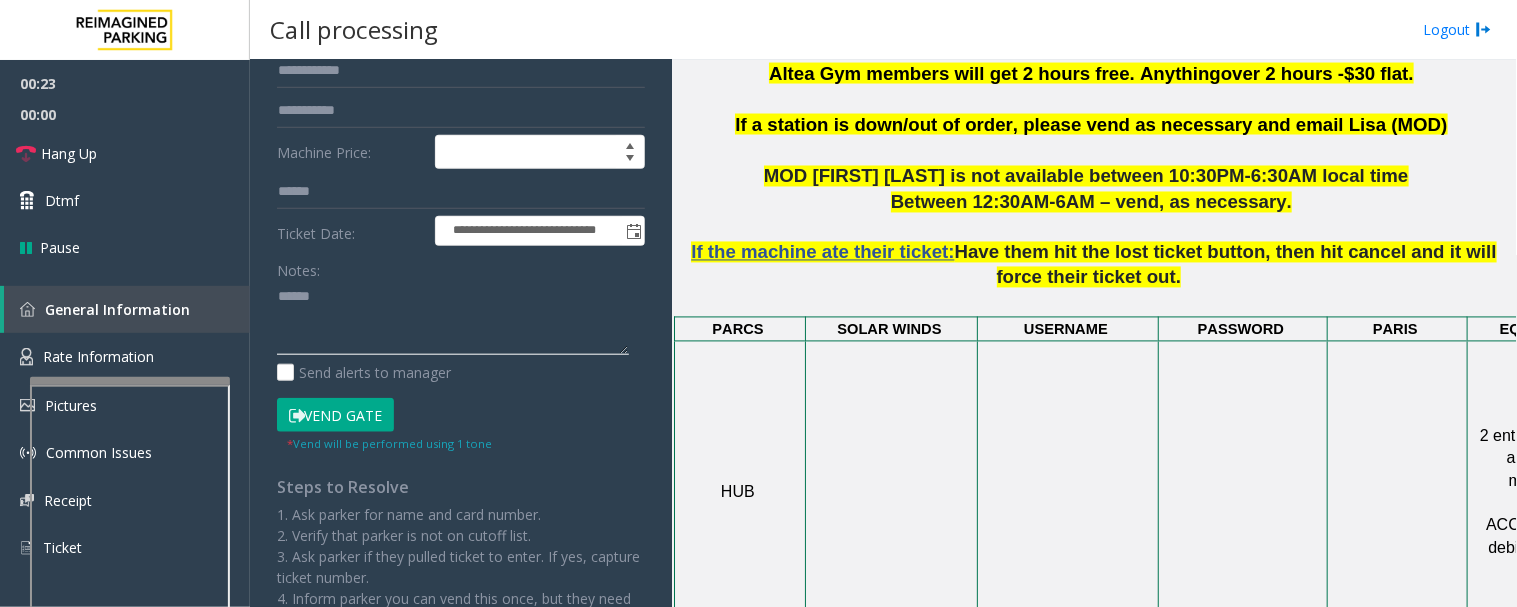 paste on "**********" 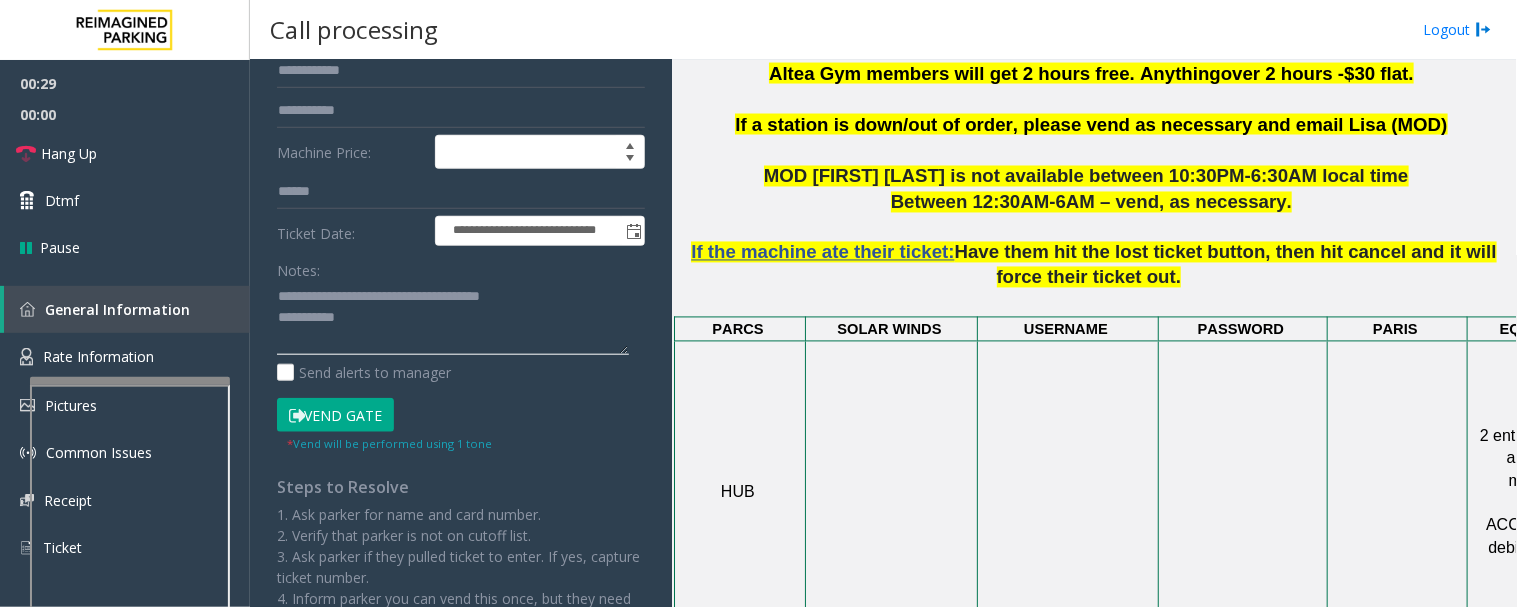 scroll, scrollTop: 111, scrollLeft: 0, axis: vertical 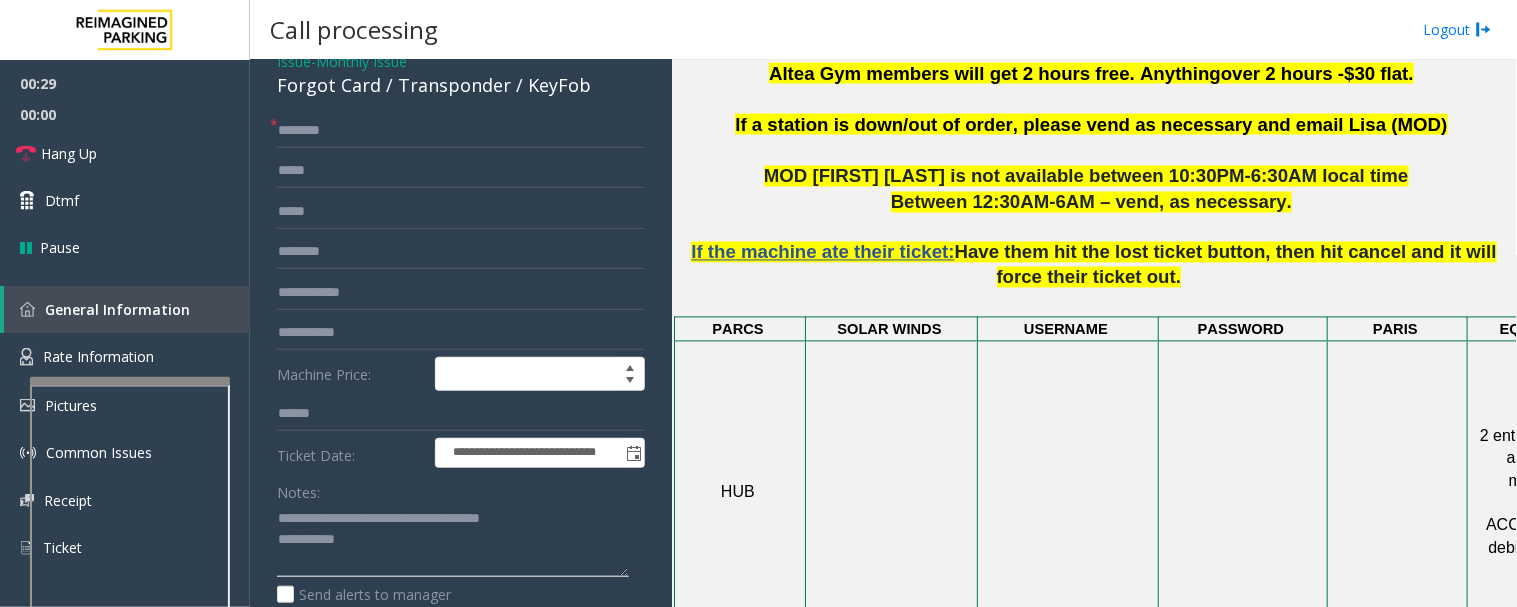type on "**********" 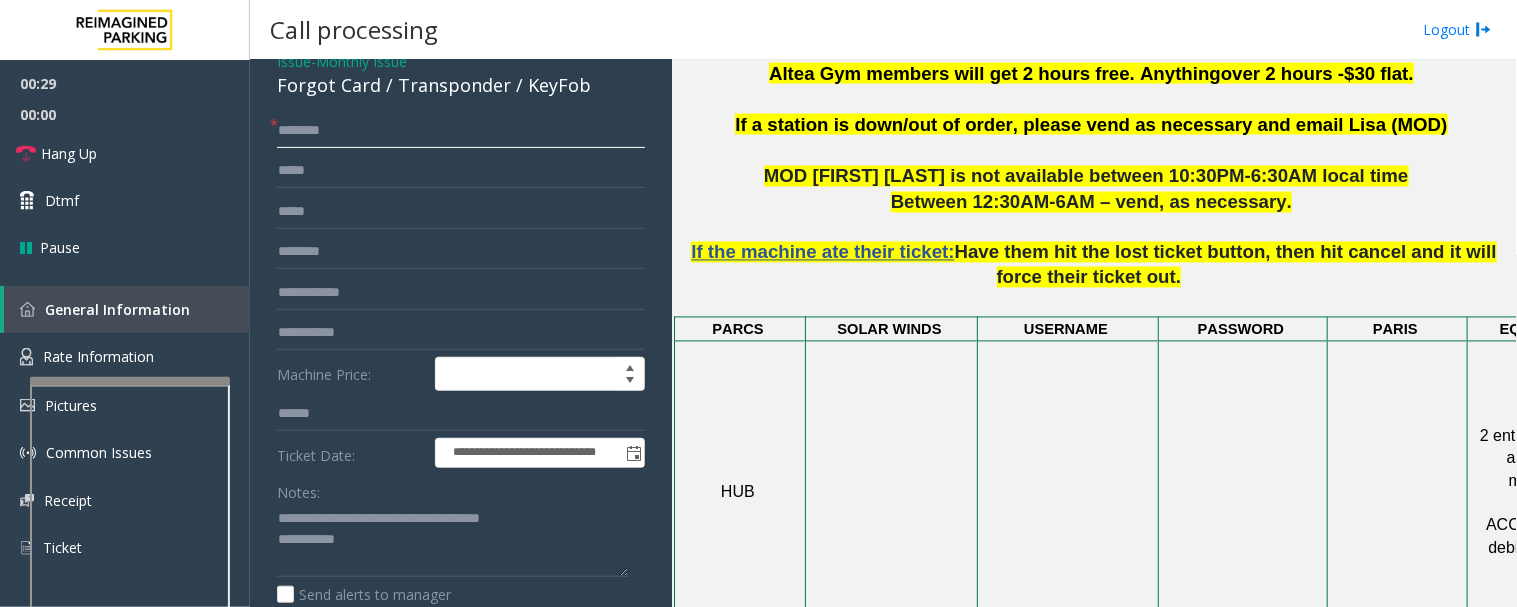 click 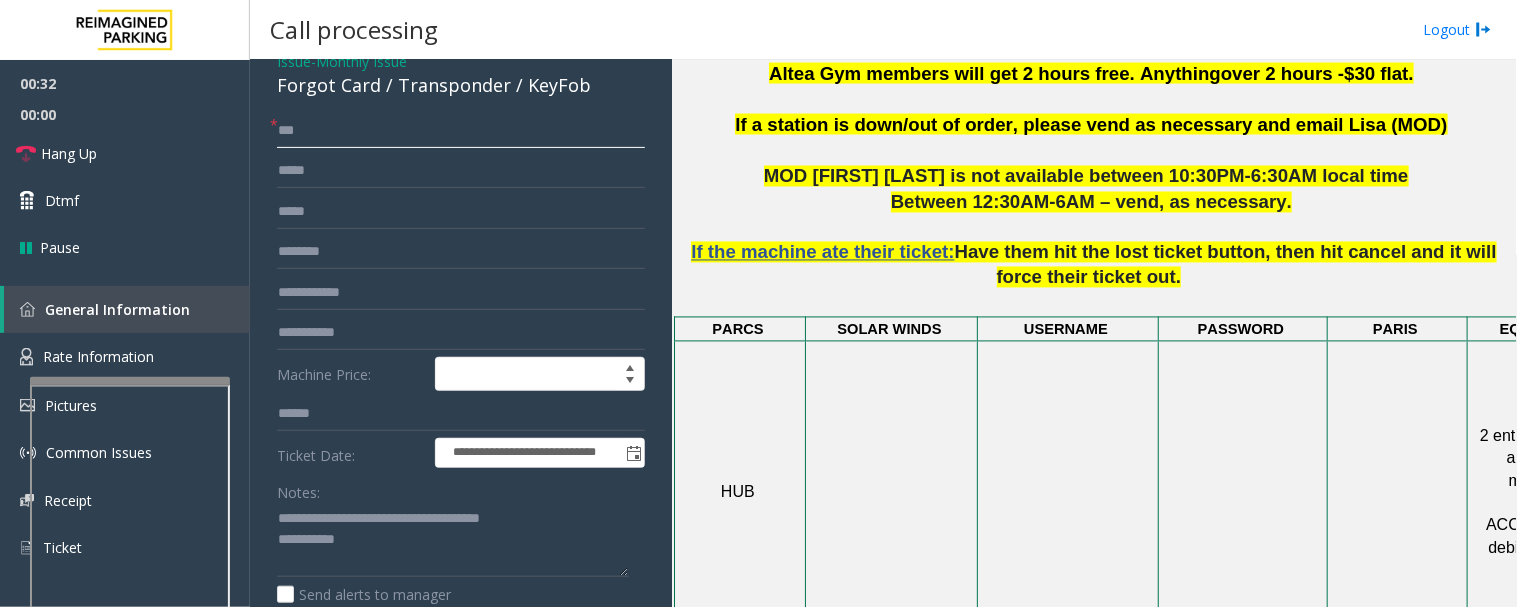 scroll, scrollTop: 444, scrollLeft: 0, axis: vertical 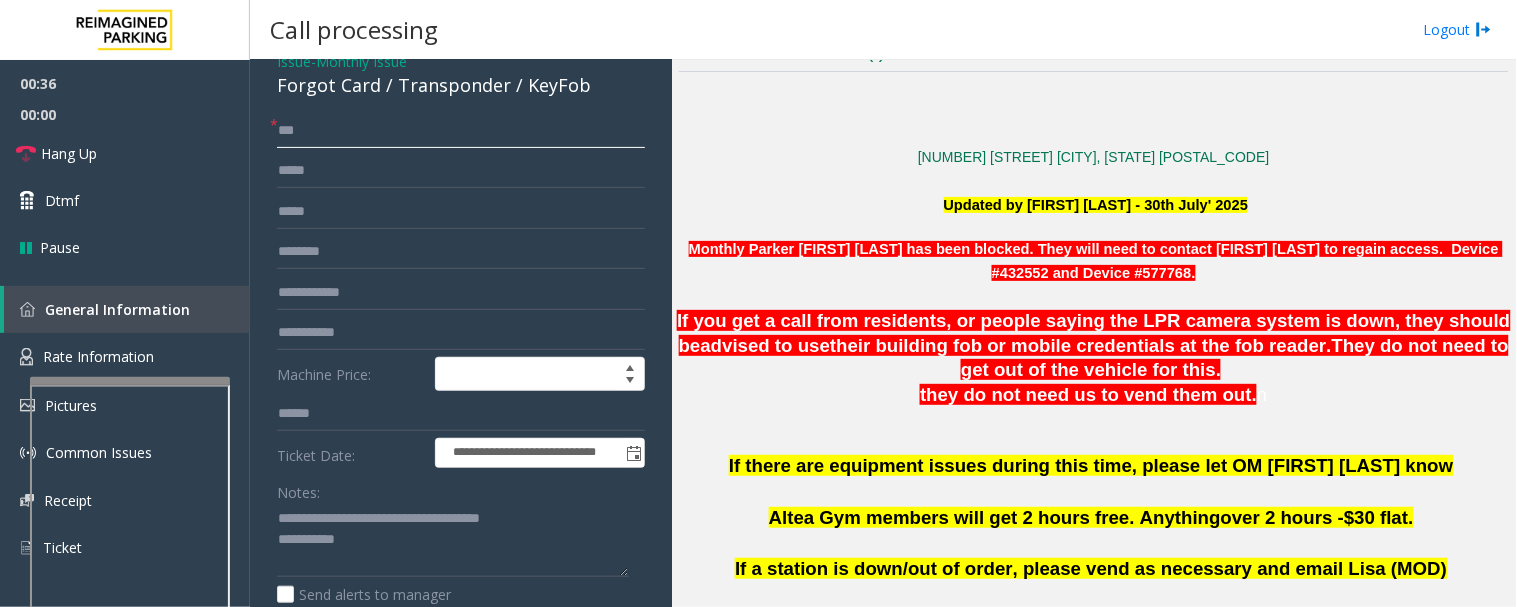type on "**" 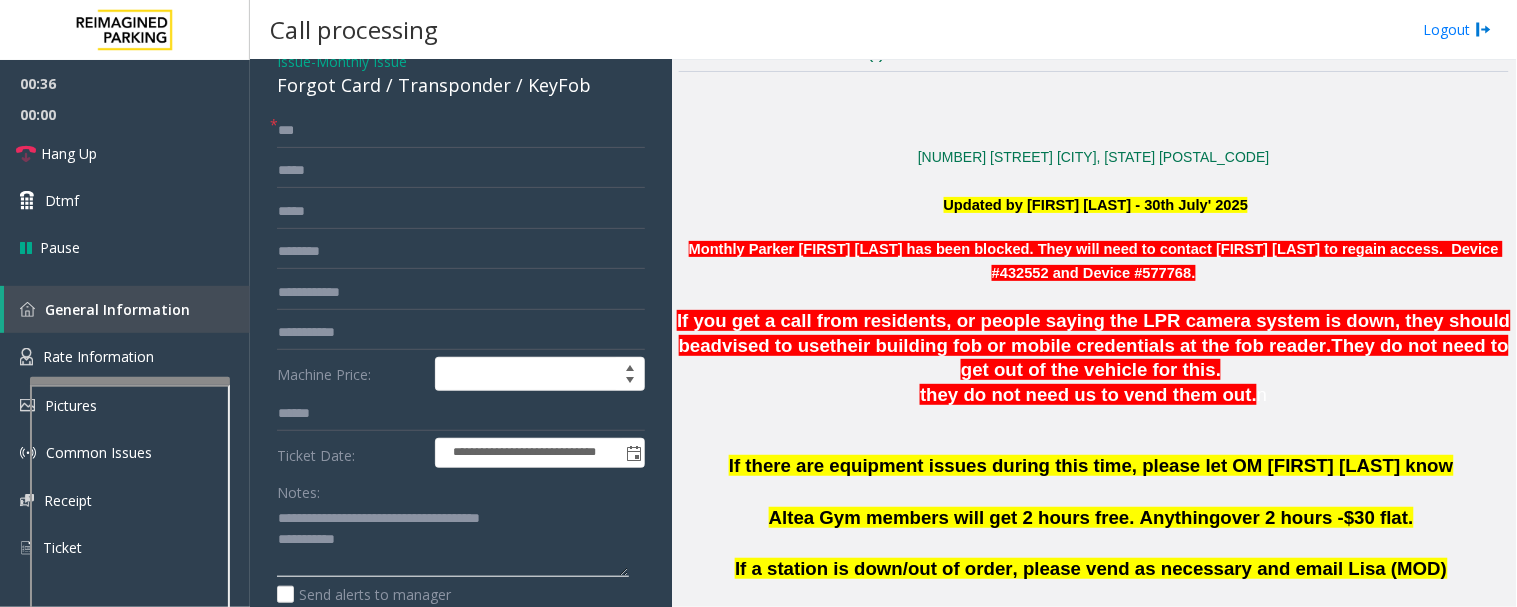 click 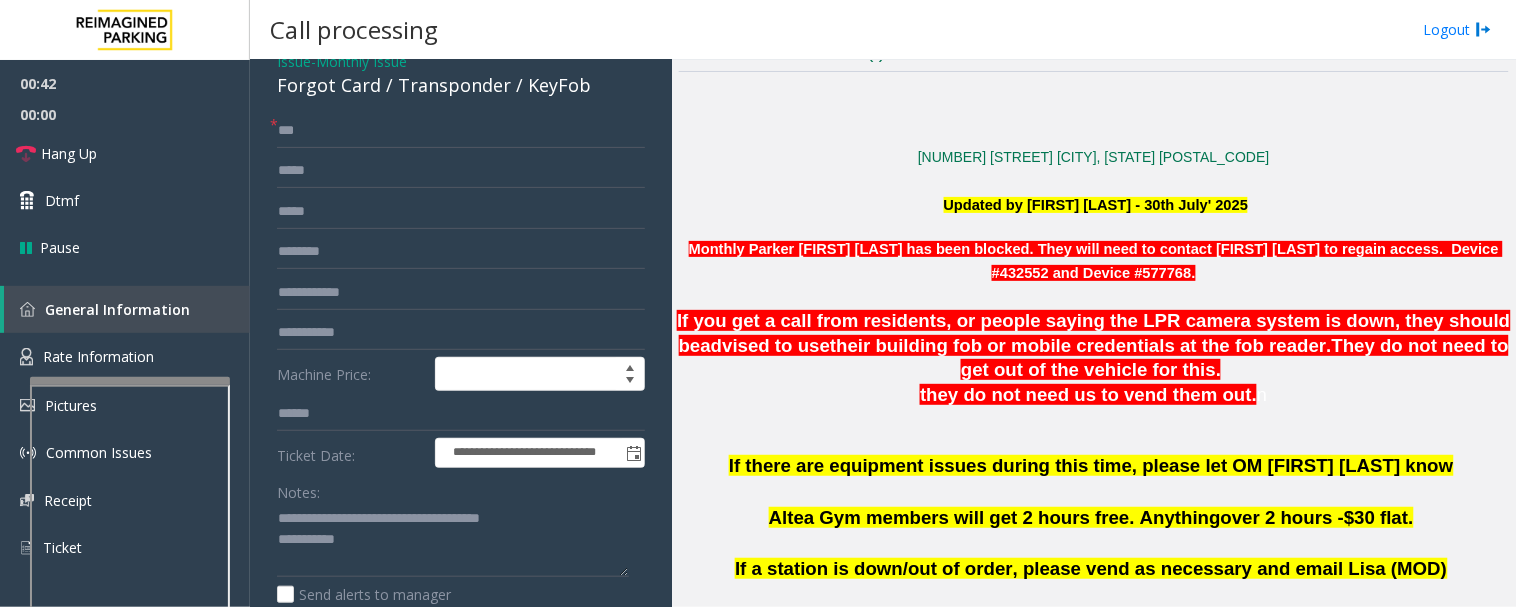 scroll, scrollTop: 682, scrollLeft: 0, axis: vertical 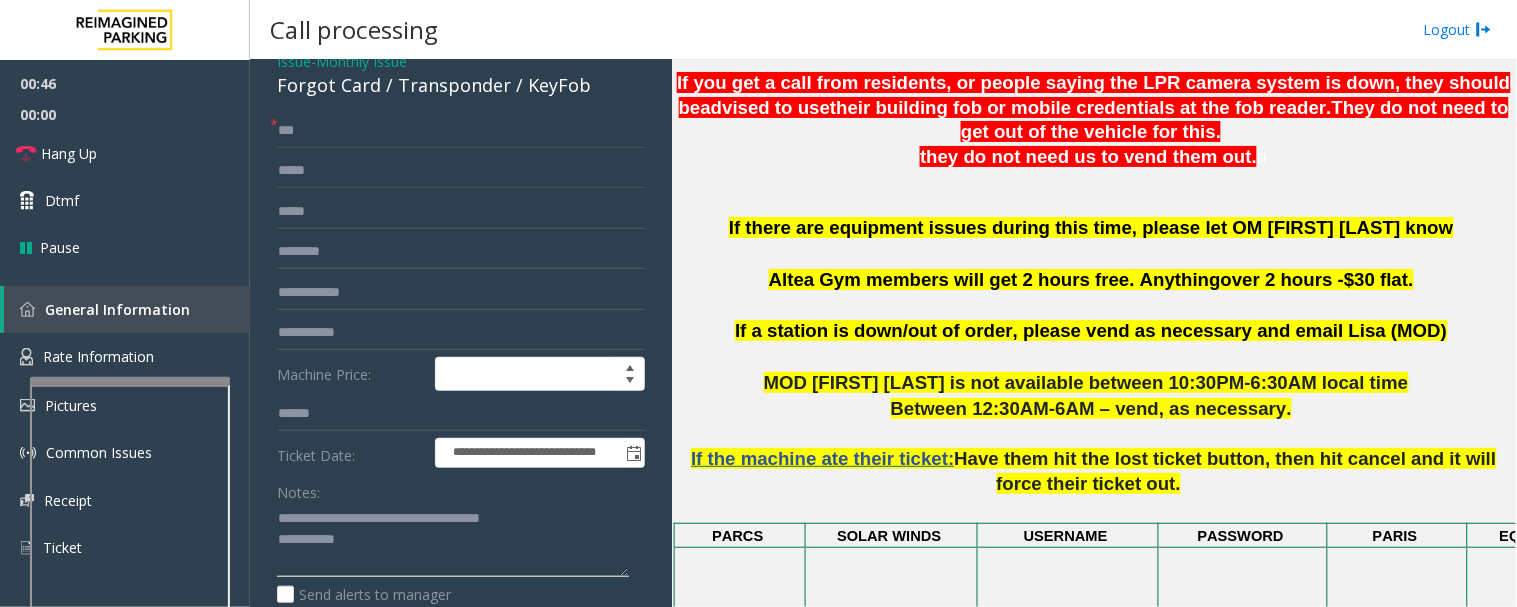 click 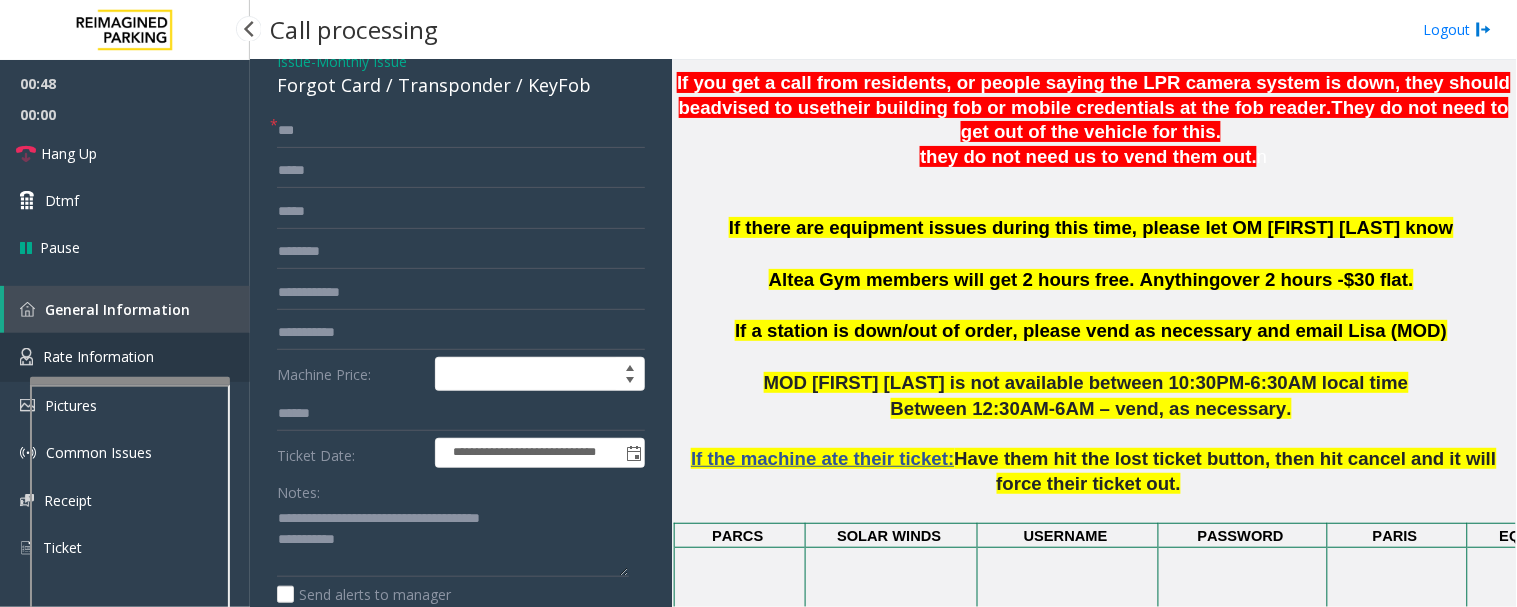 click on "Rate Information" at bounding box center [98, 356] 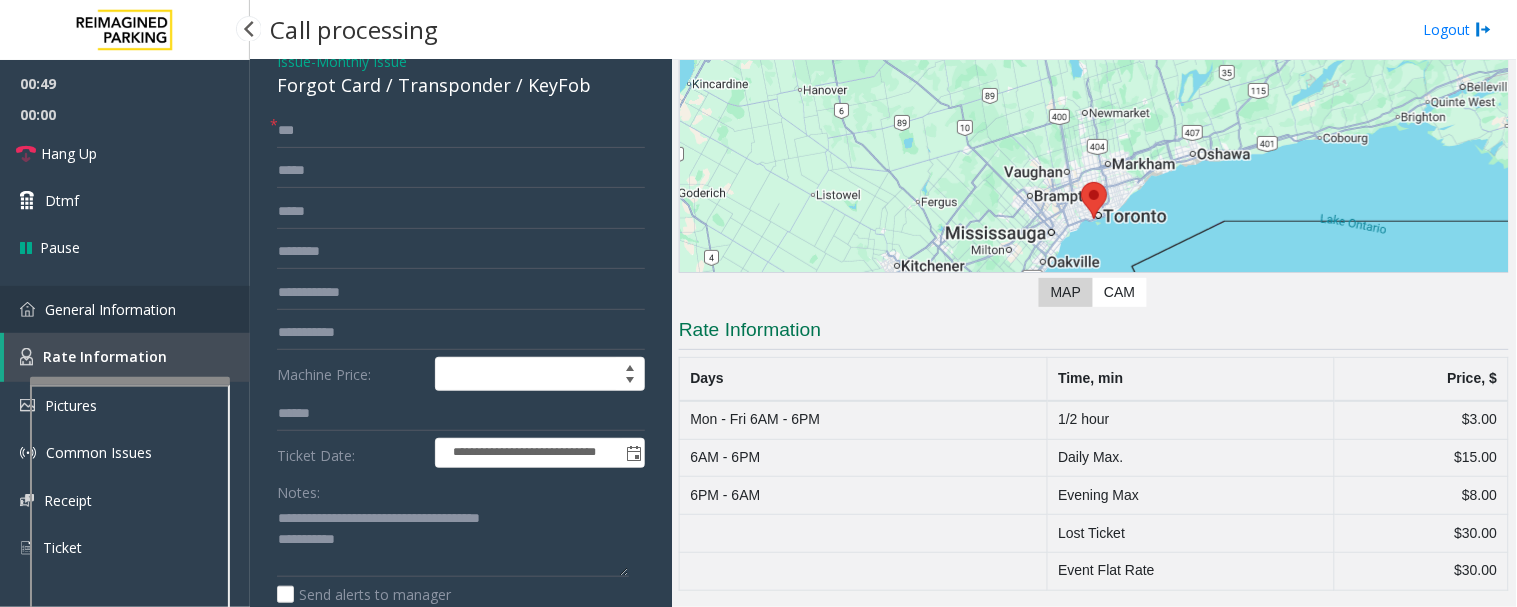 click on "General Information" at bounding box center [125, 309] 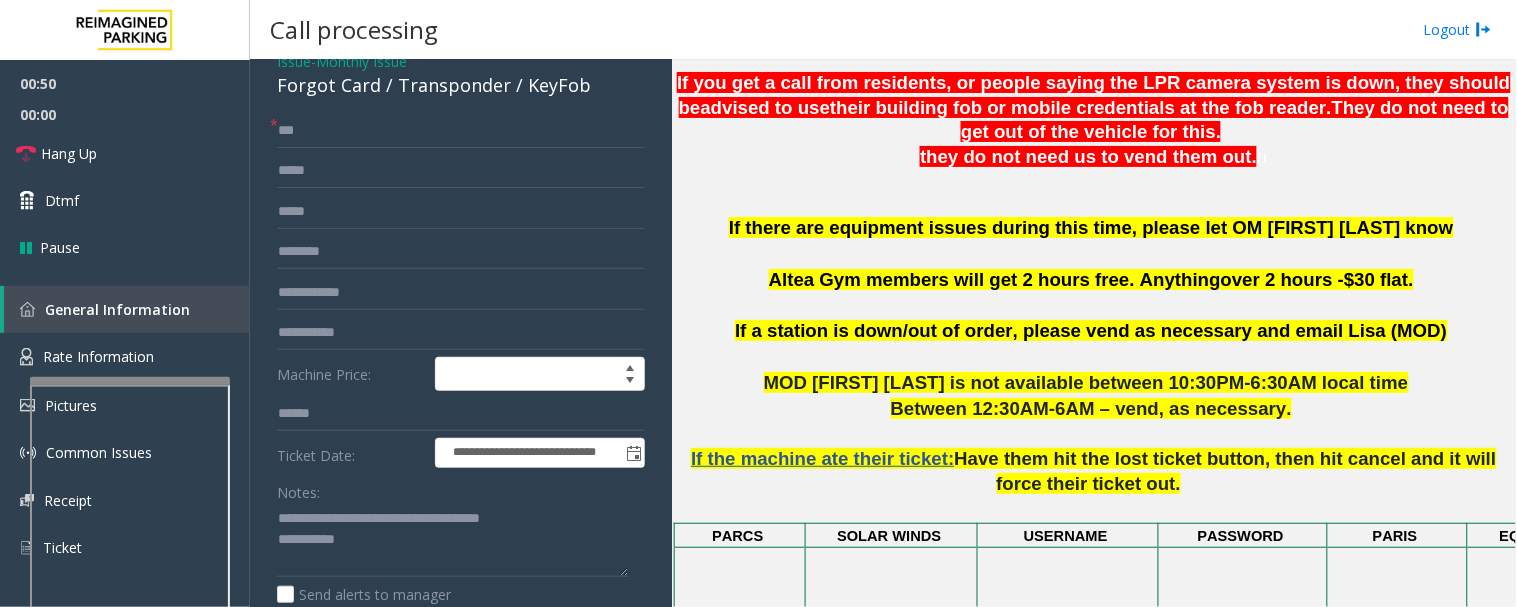 scroll, scrollTop: 1237, scrollLeft: 0, axis: vertical 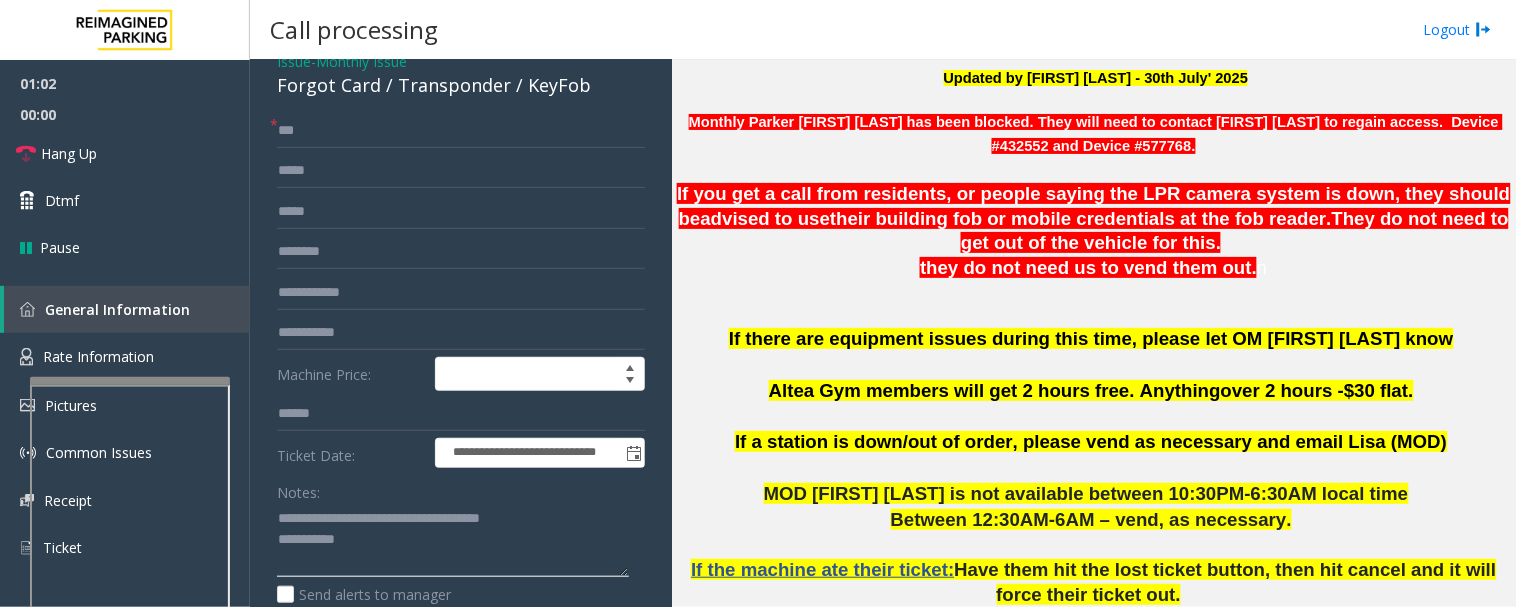 click 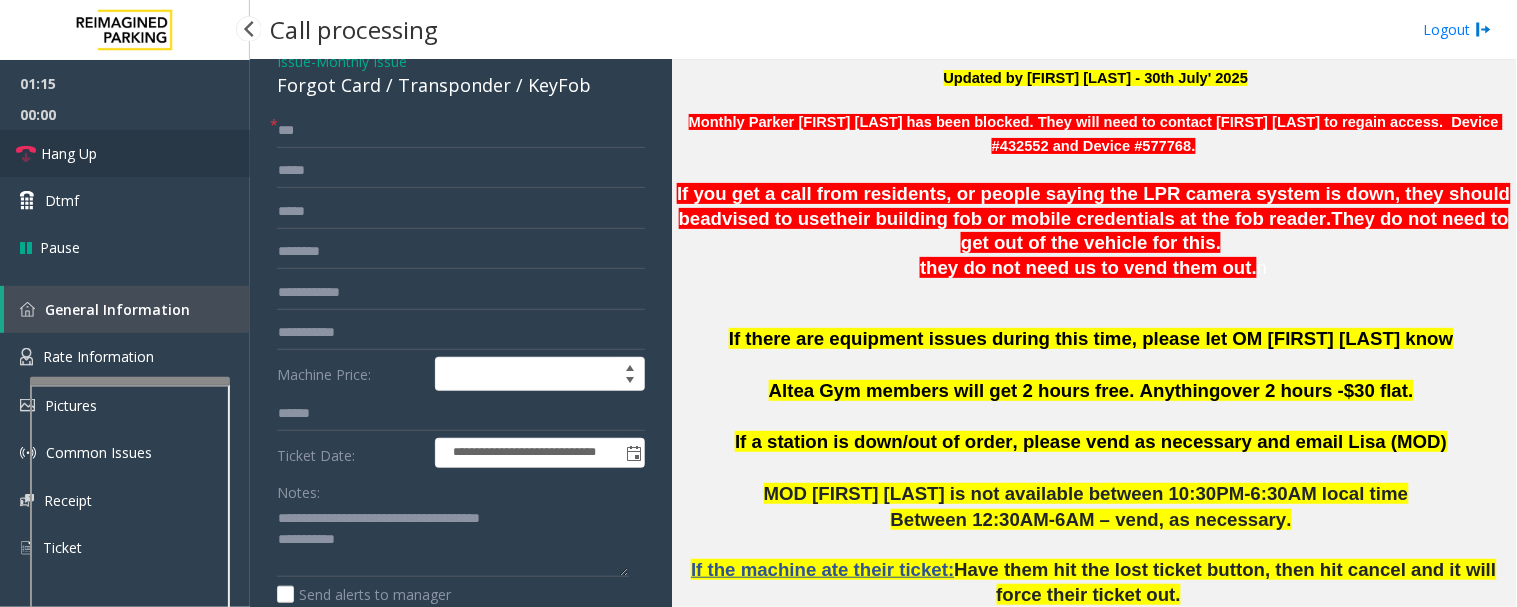 click on "Hang Up" at bounding box center (69, 153) 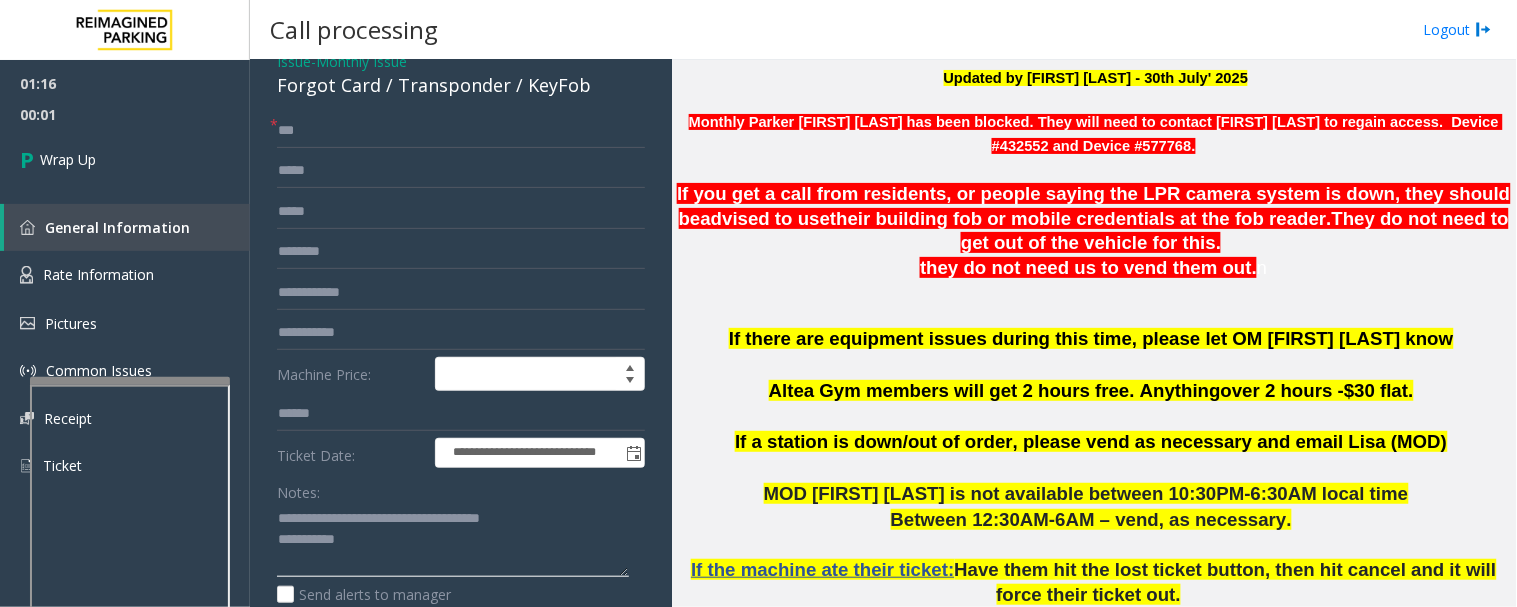 click 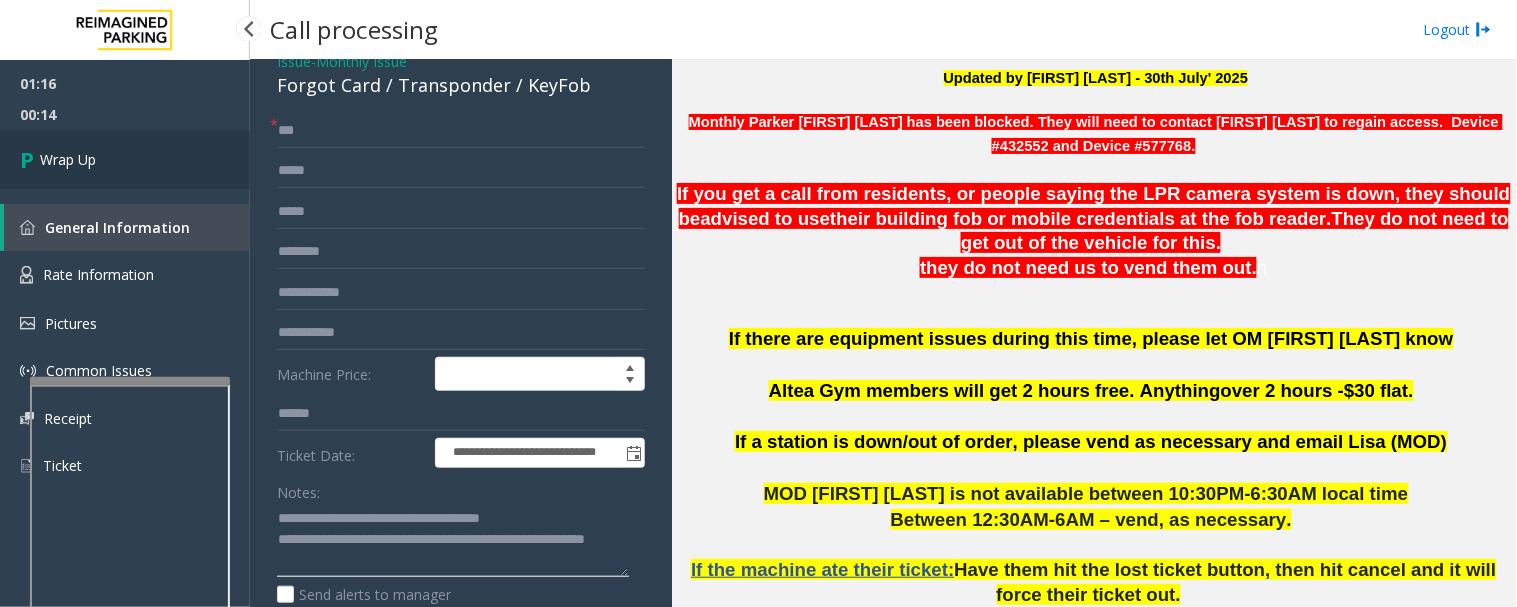 type on "**********" 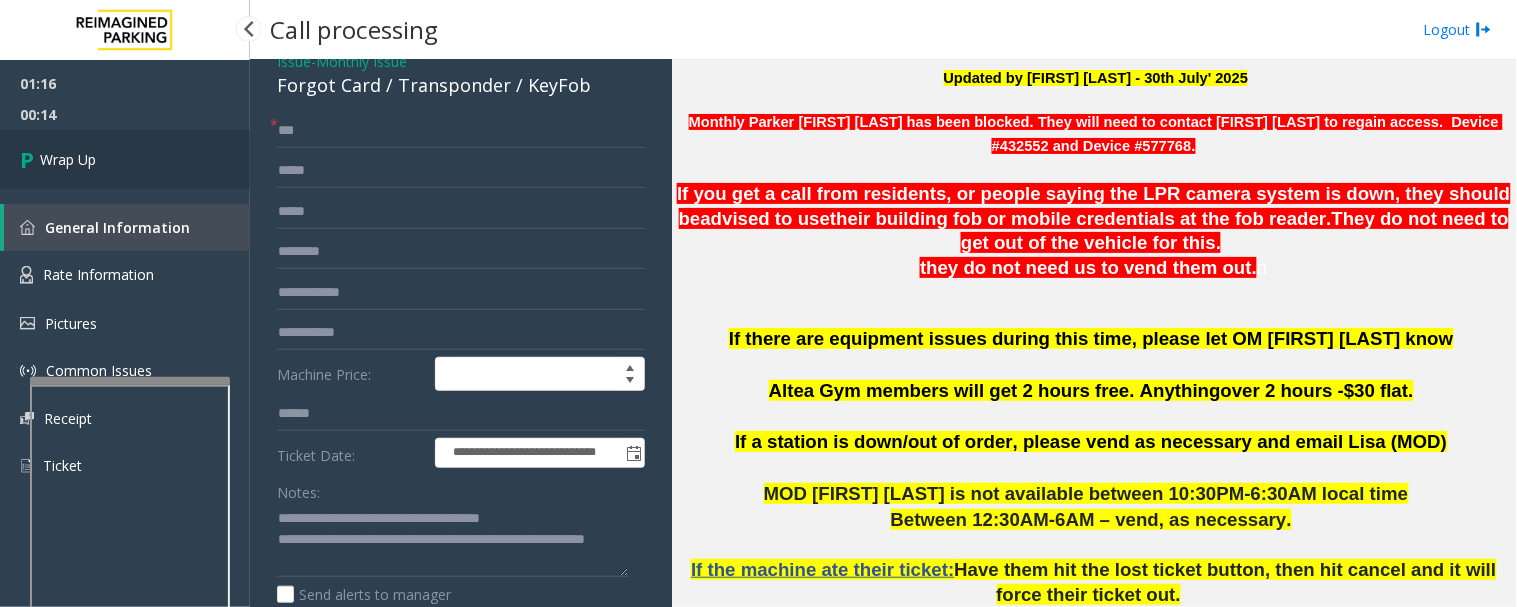 click on "Wrap Up" at bounding box center [68, 159] 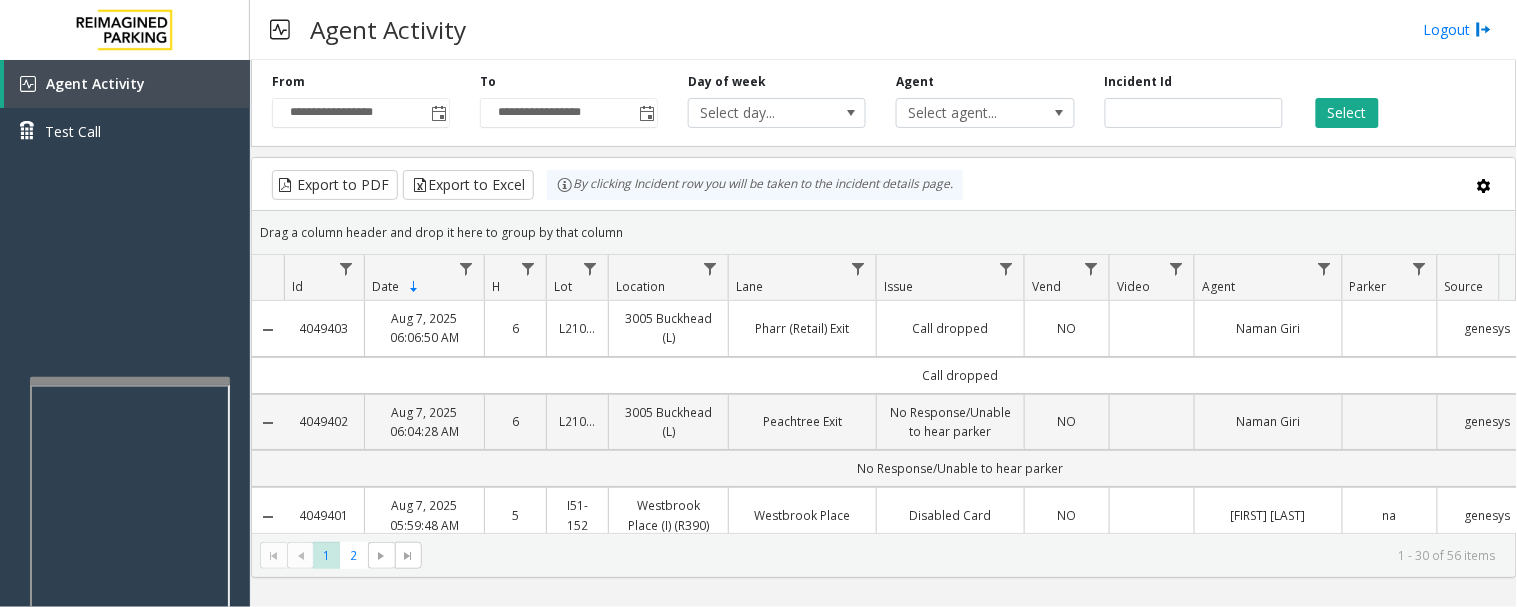 click on "Date Sorted Descending" 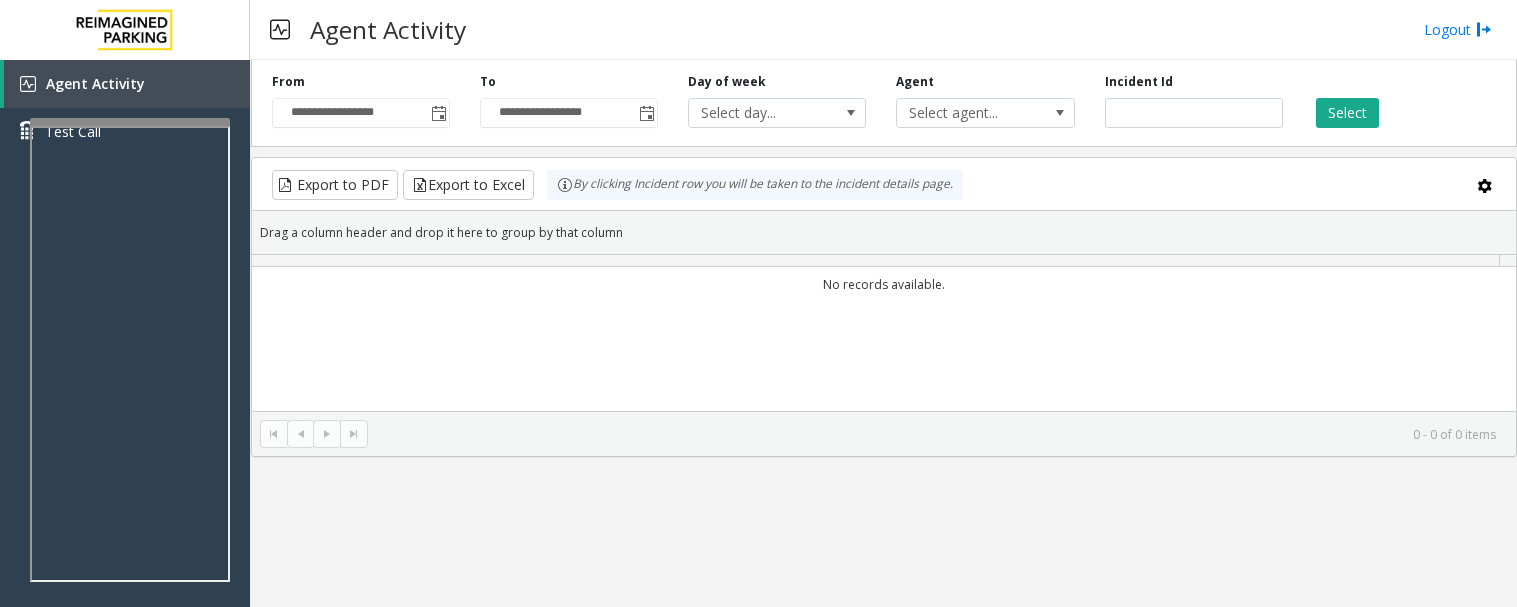 scroll, scrollTop: 0, scrollLeft: 0, axis: both 